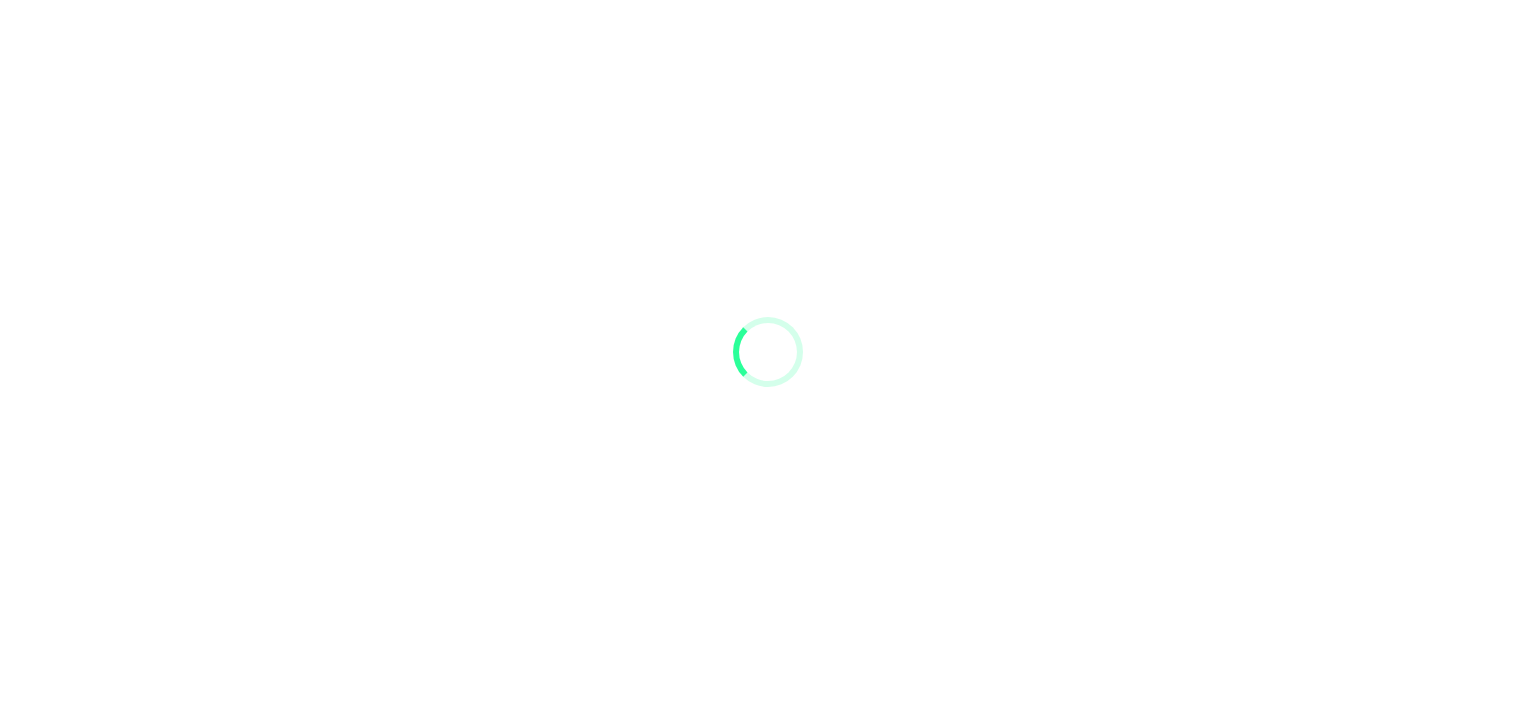 scroll, scrollTop: 0, scrollLeft: 0, axis: both 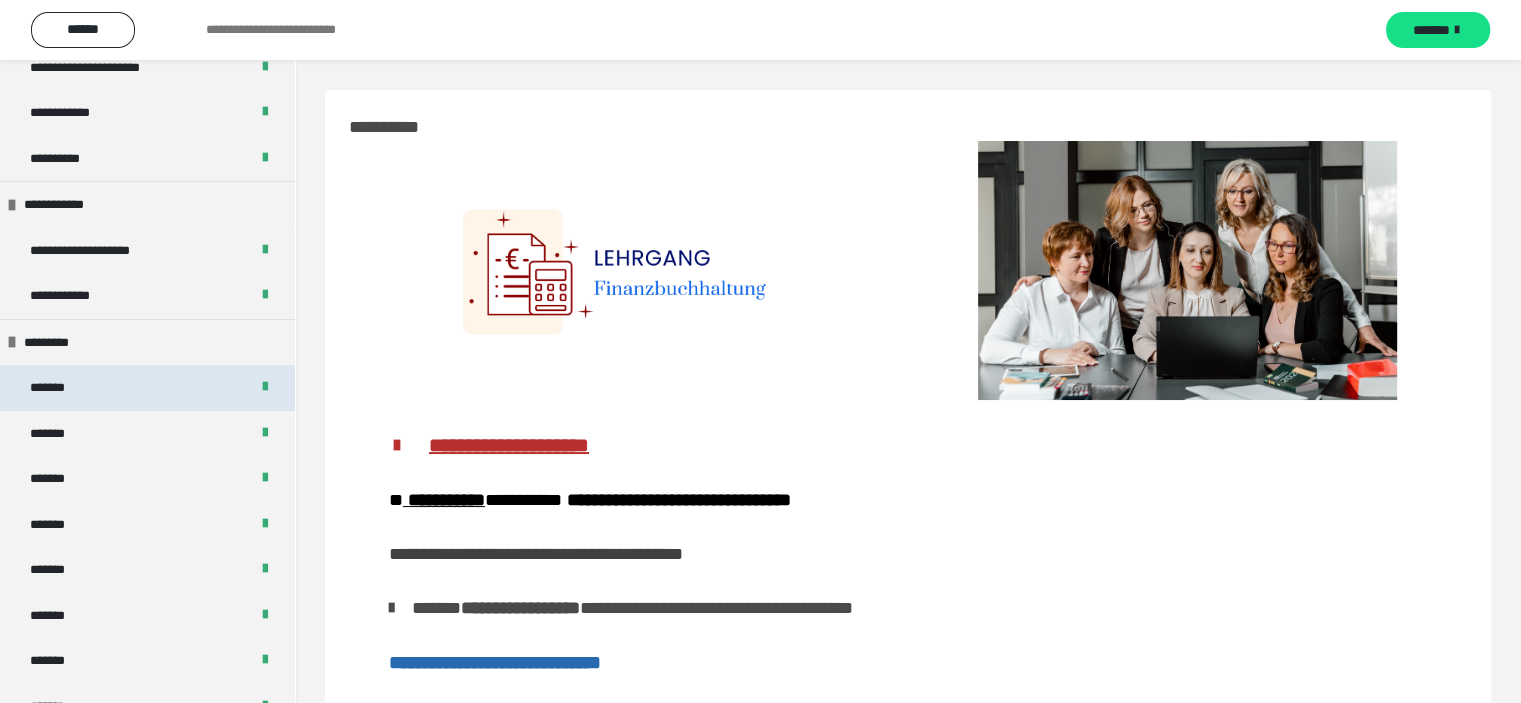 click on "*******" at bounding box center [147, 388] 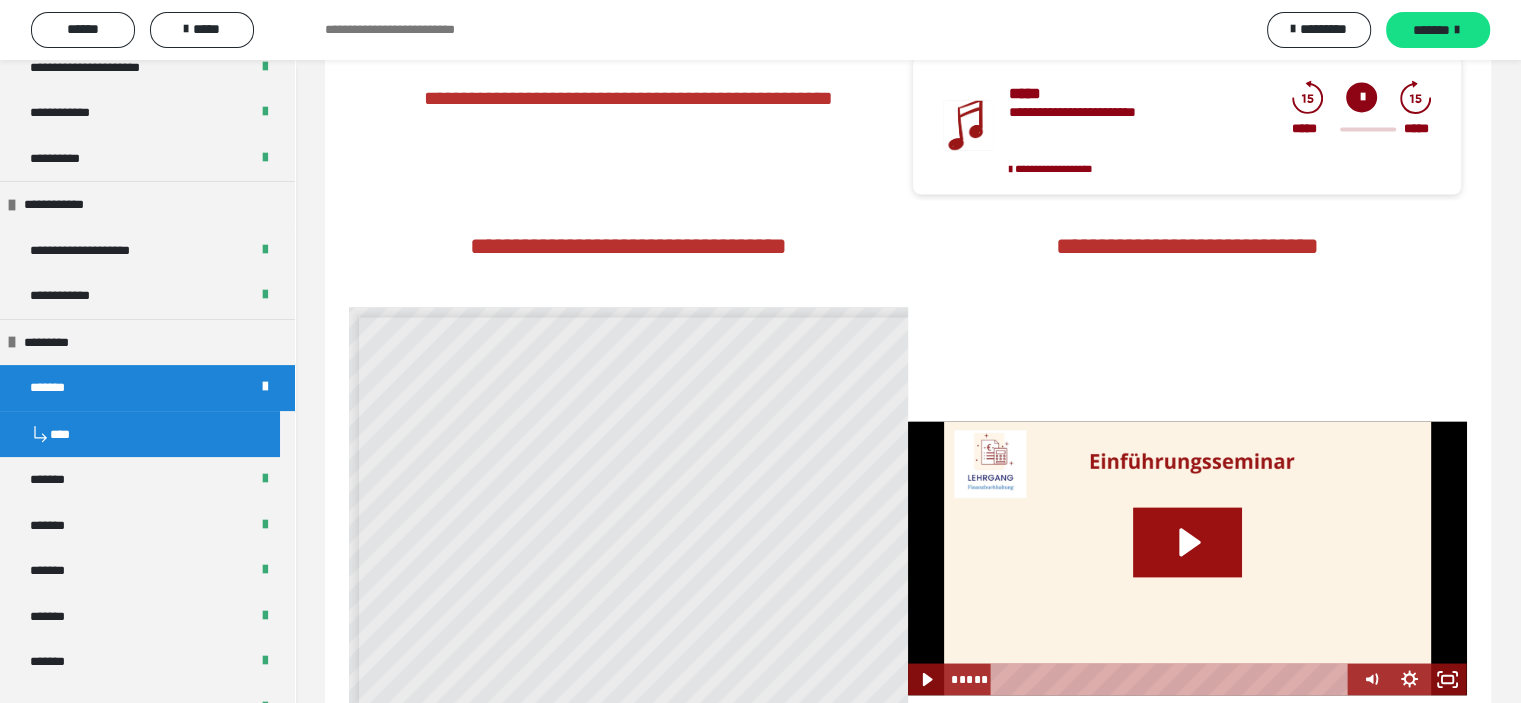 scroll, scrollTop: 3400, scrollLeft: 0, axis: vertical 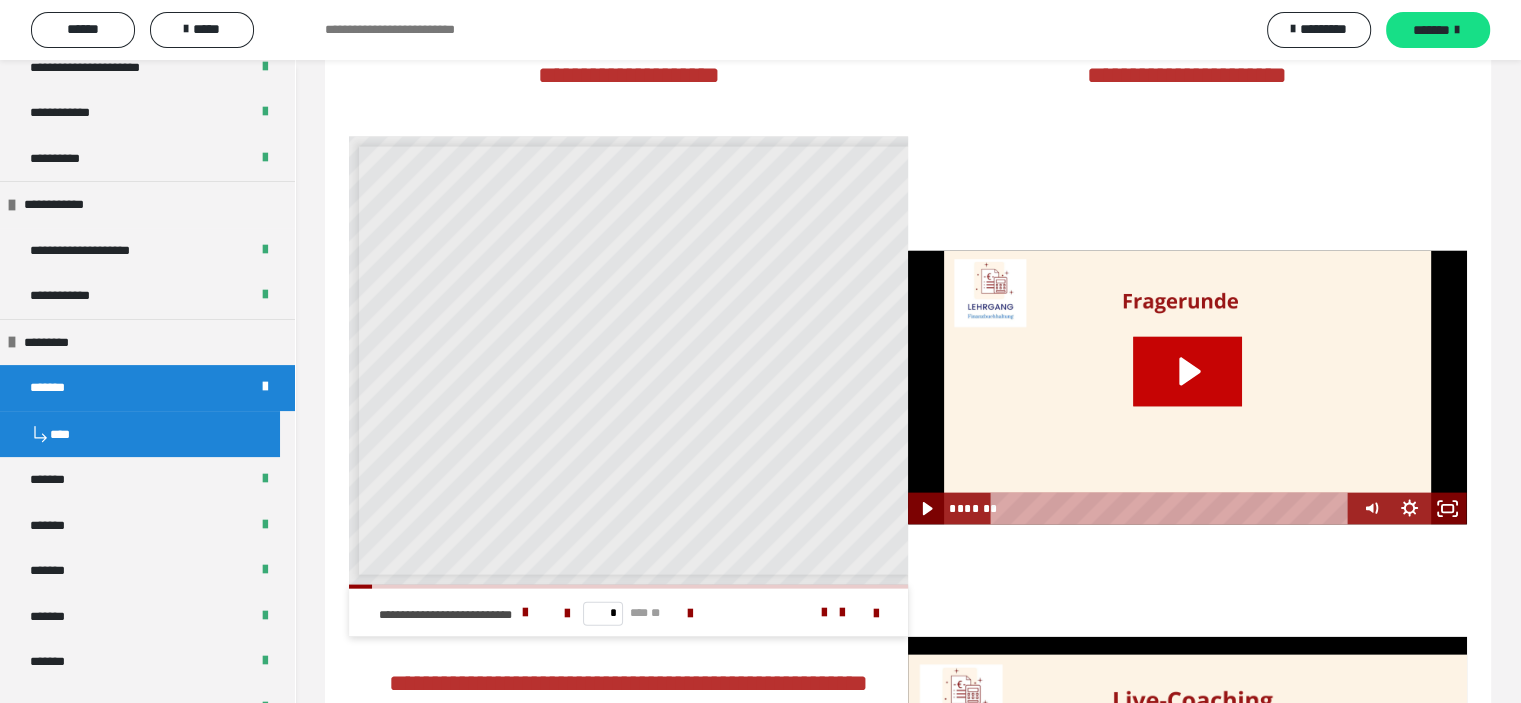 click 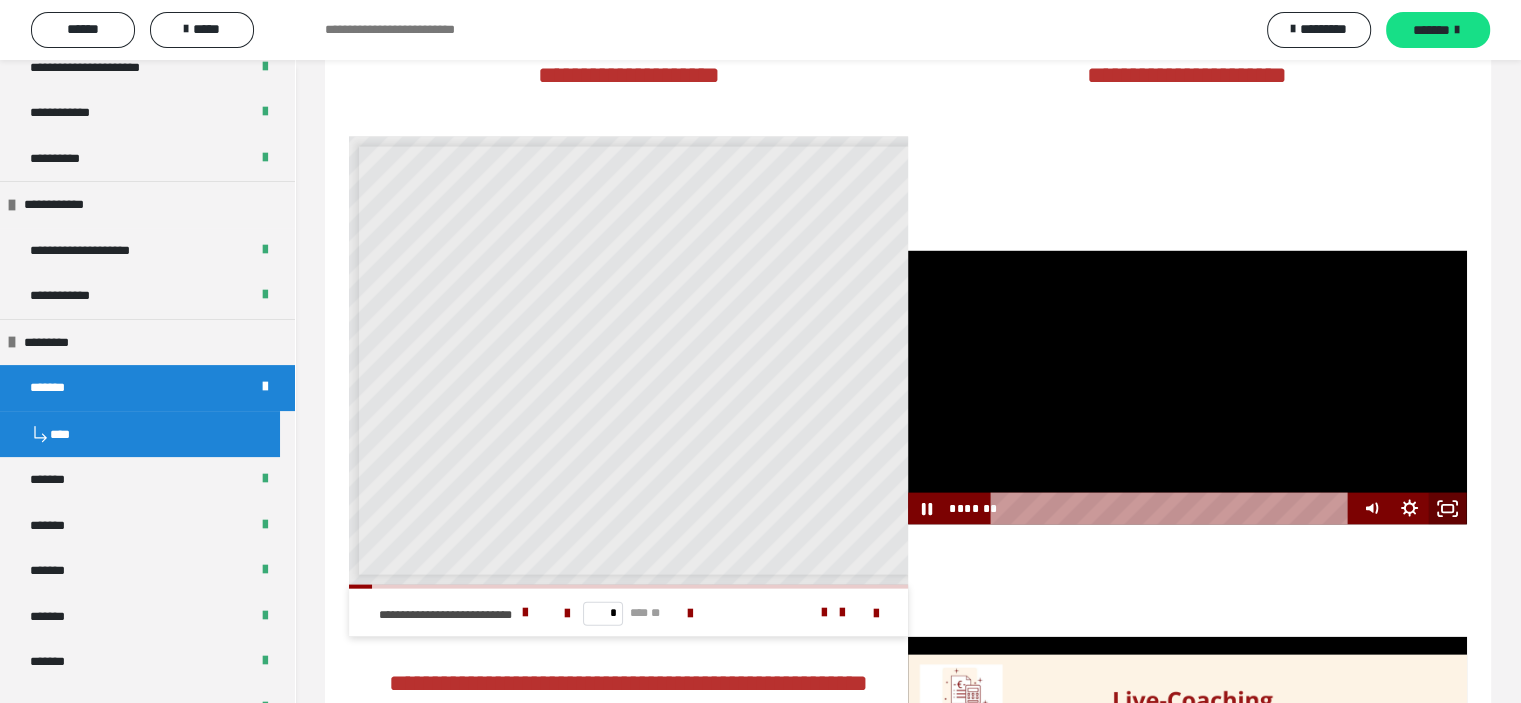 click 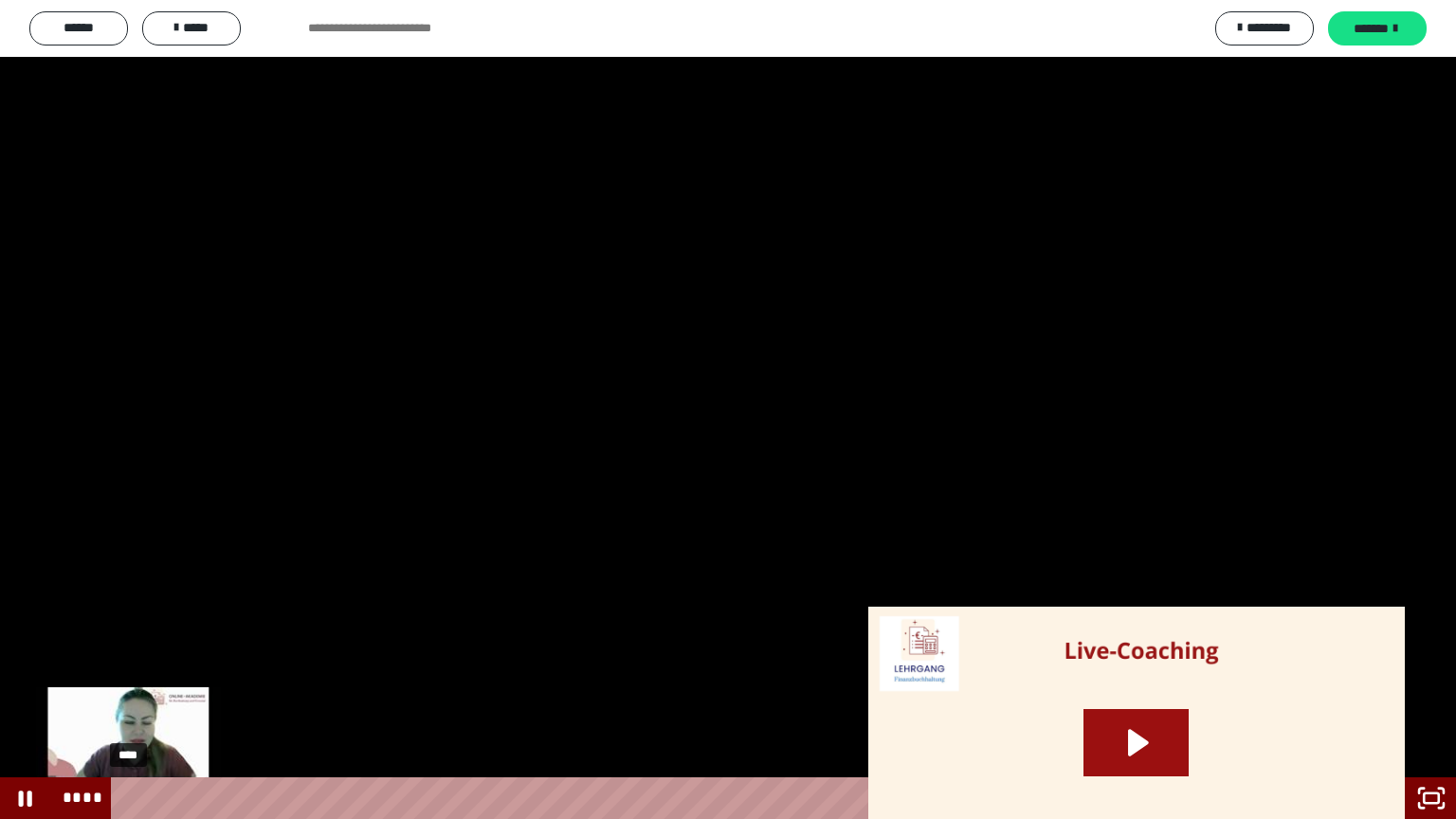 click on "****" at bounding box center [712, 798] 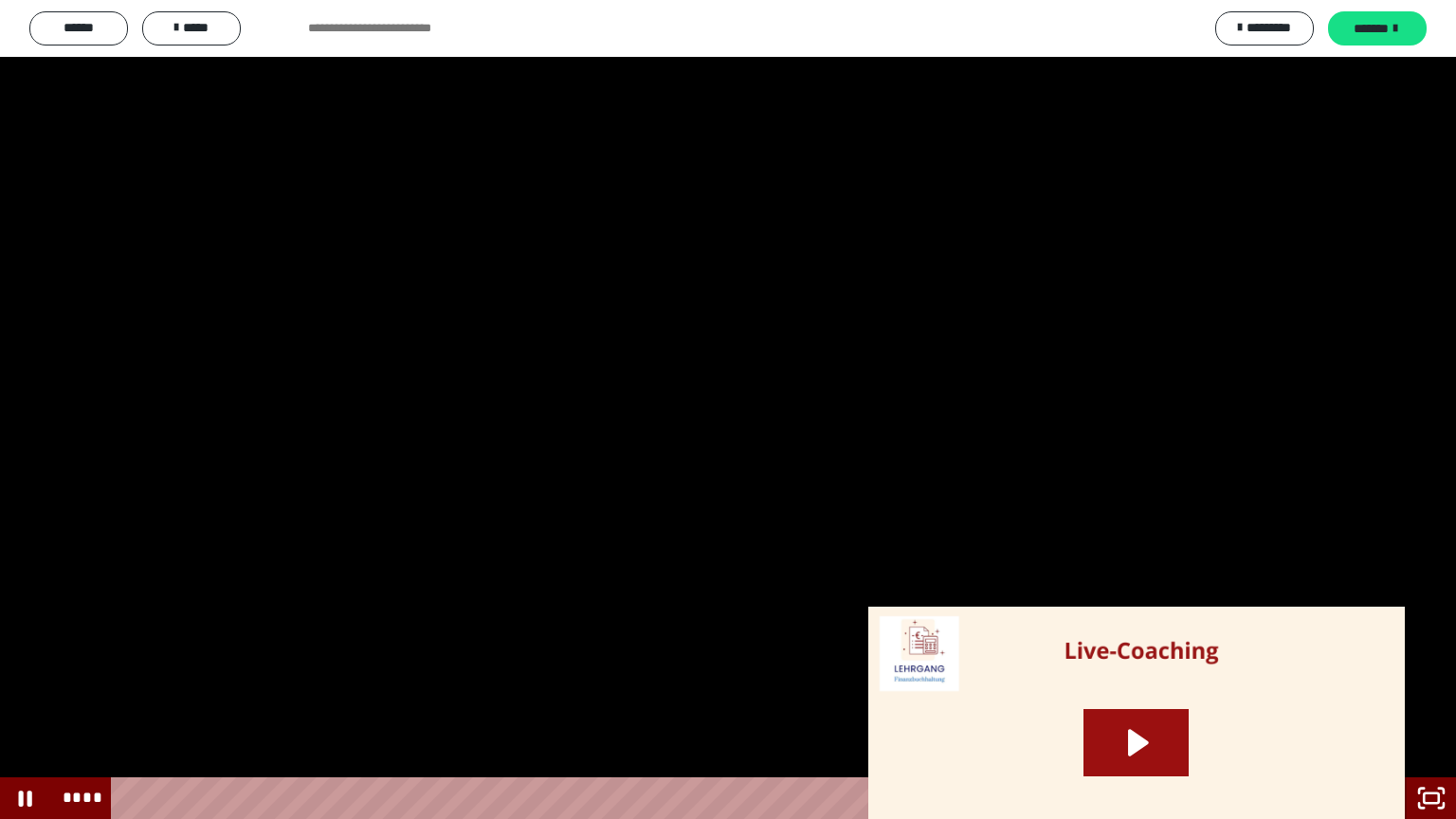 click 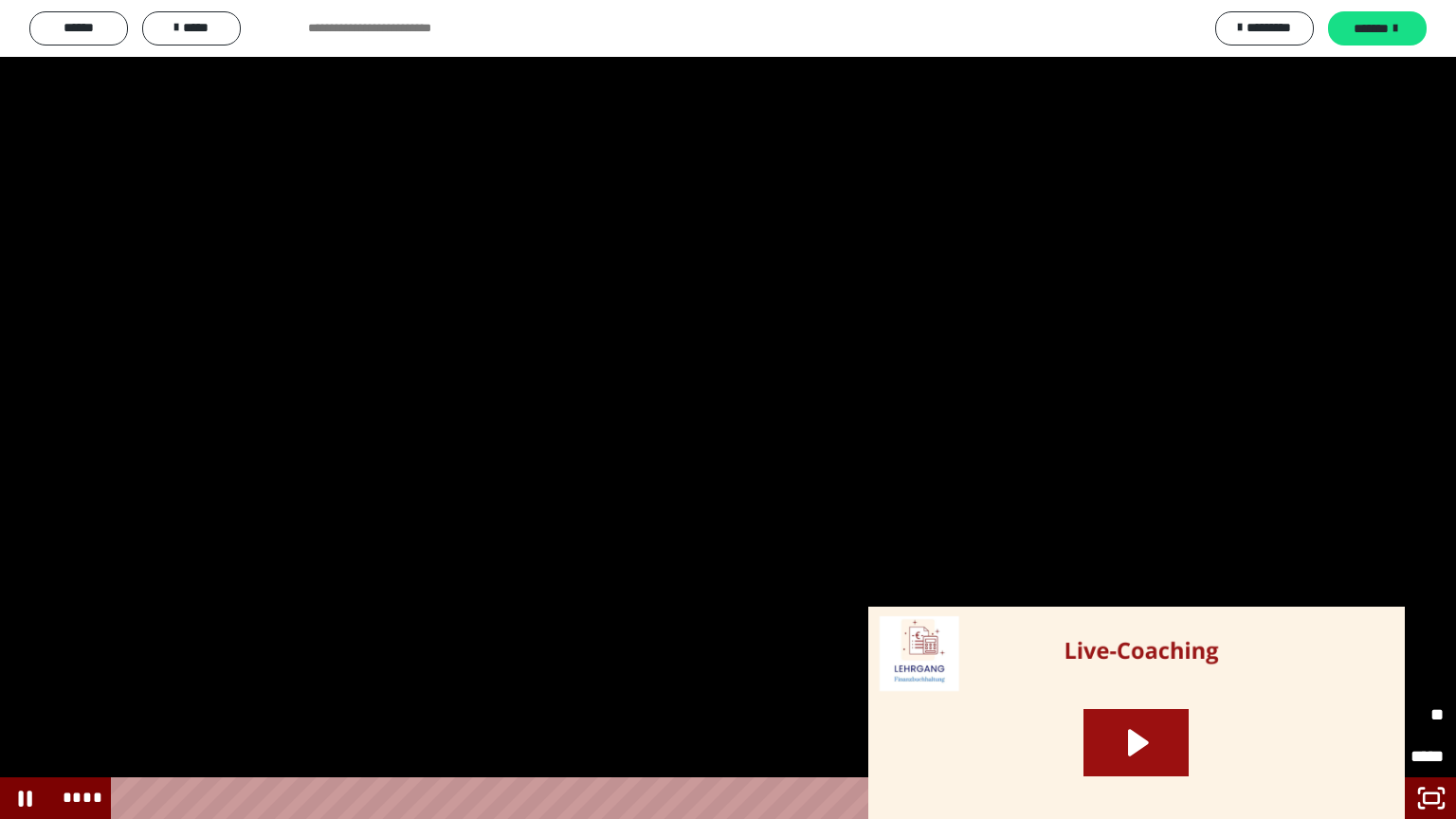 click on "**" at bounding box center (1400, 709) 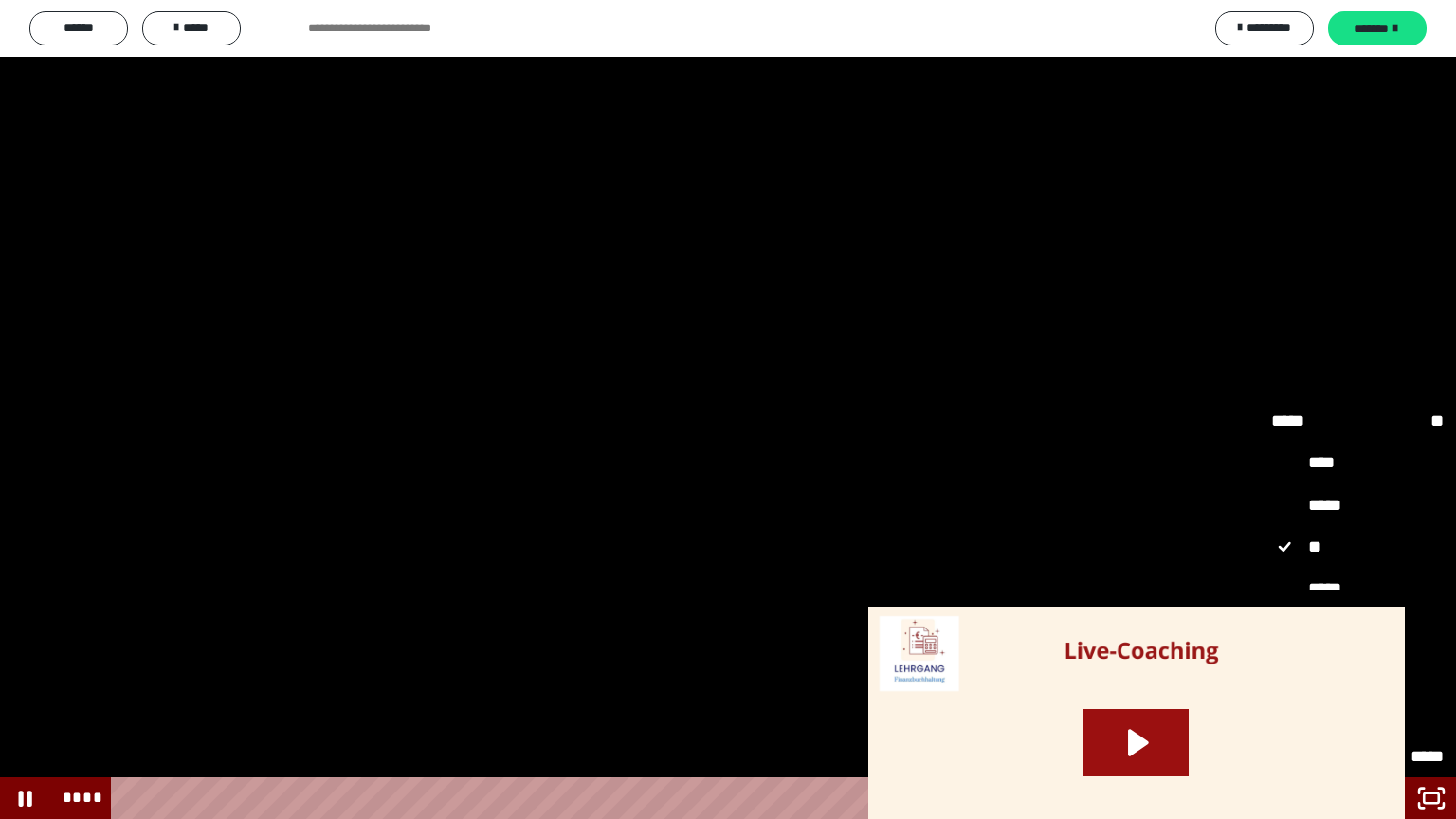 click on "*****" at bounding box center [1357, 590] 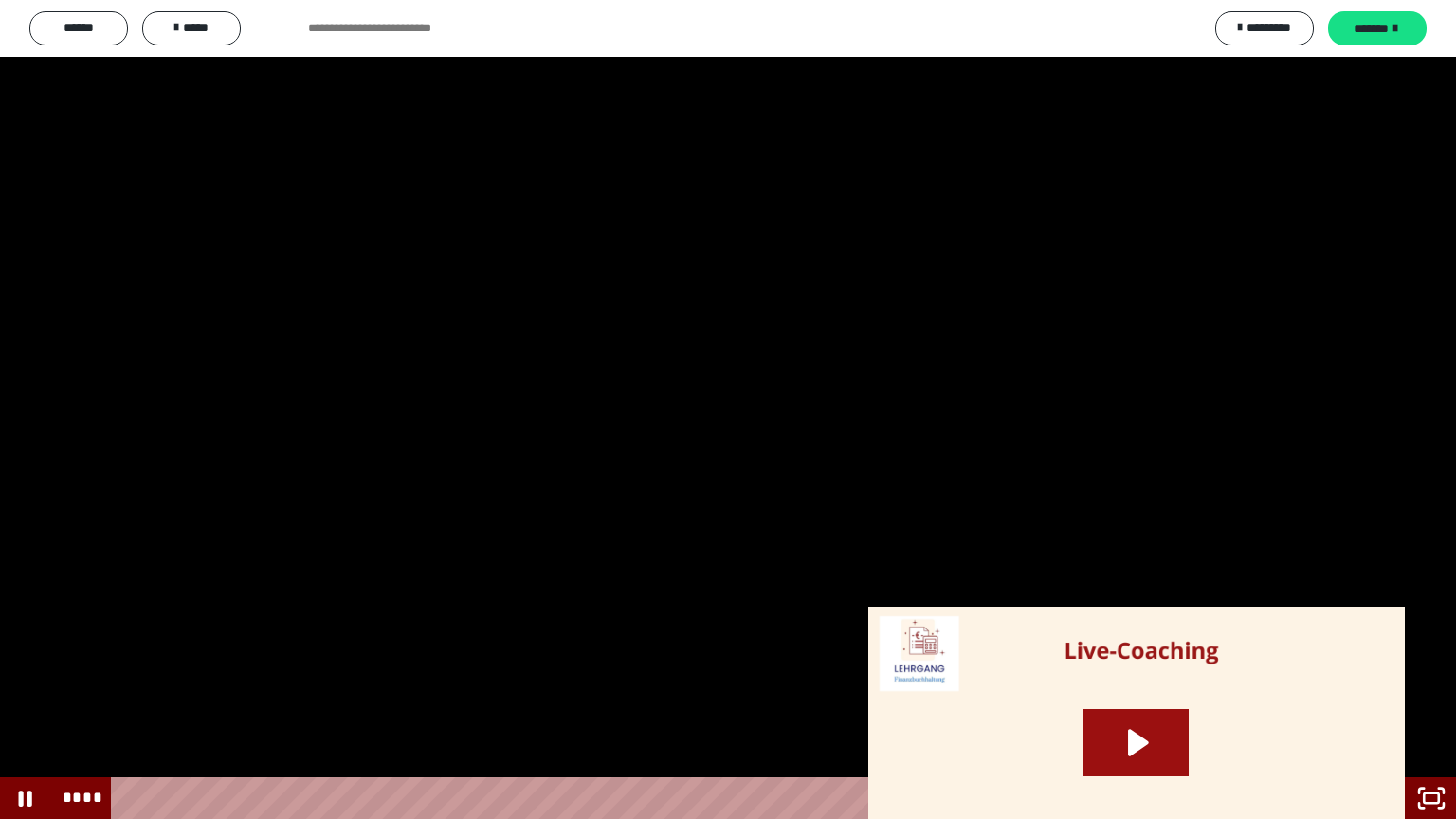 click at bounding box center (728, 410) 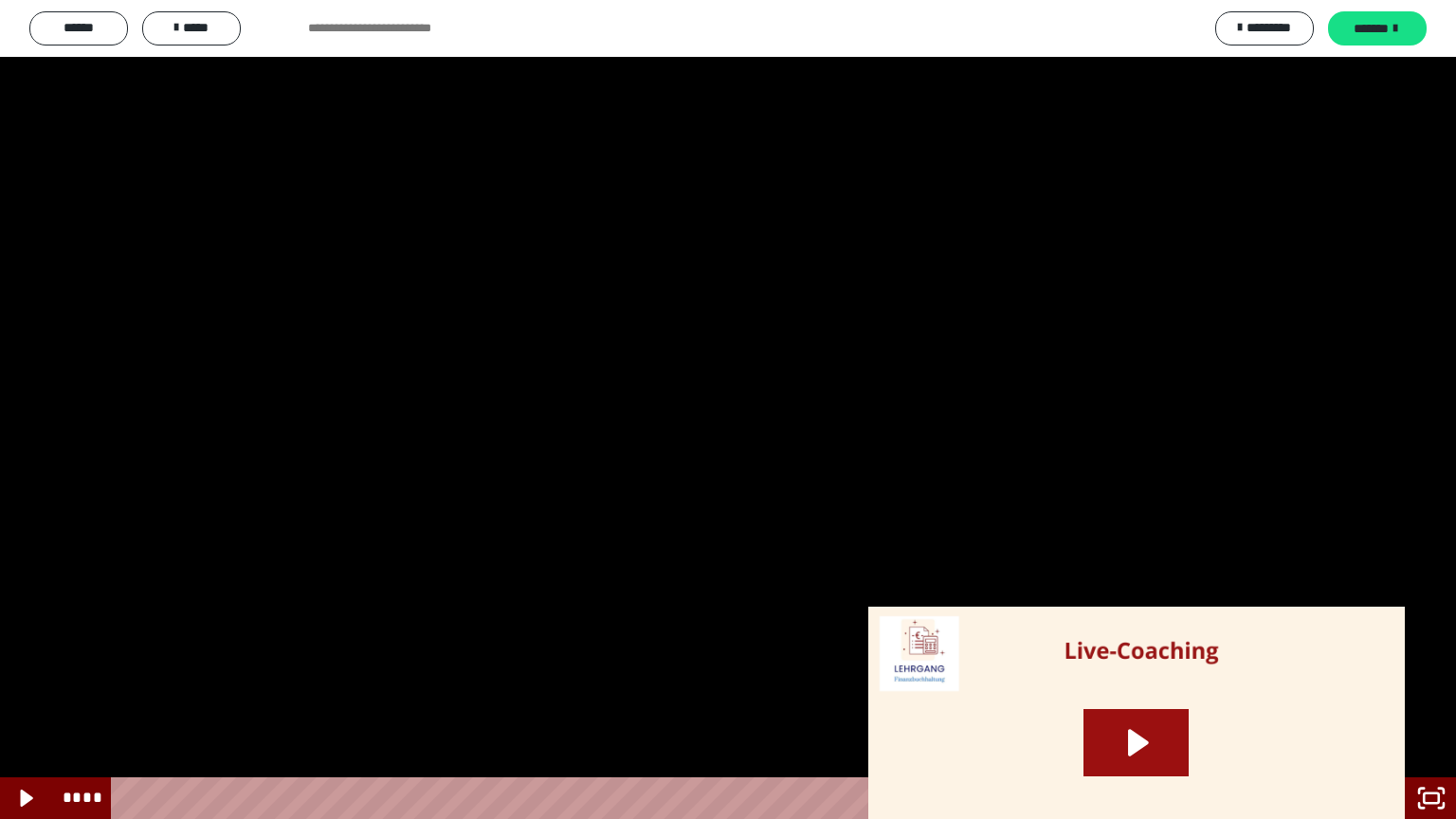 click at bounding box center (728, 410) 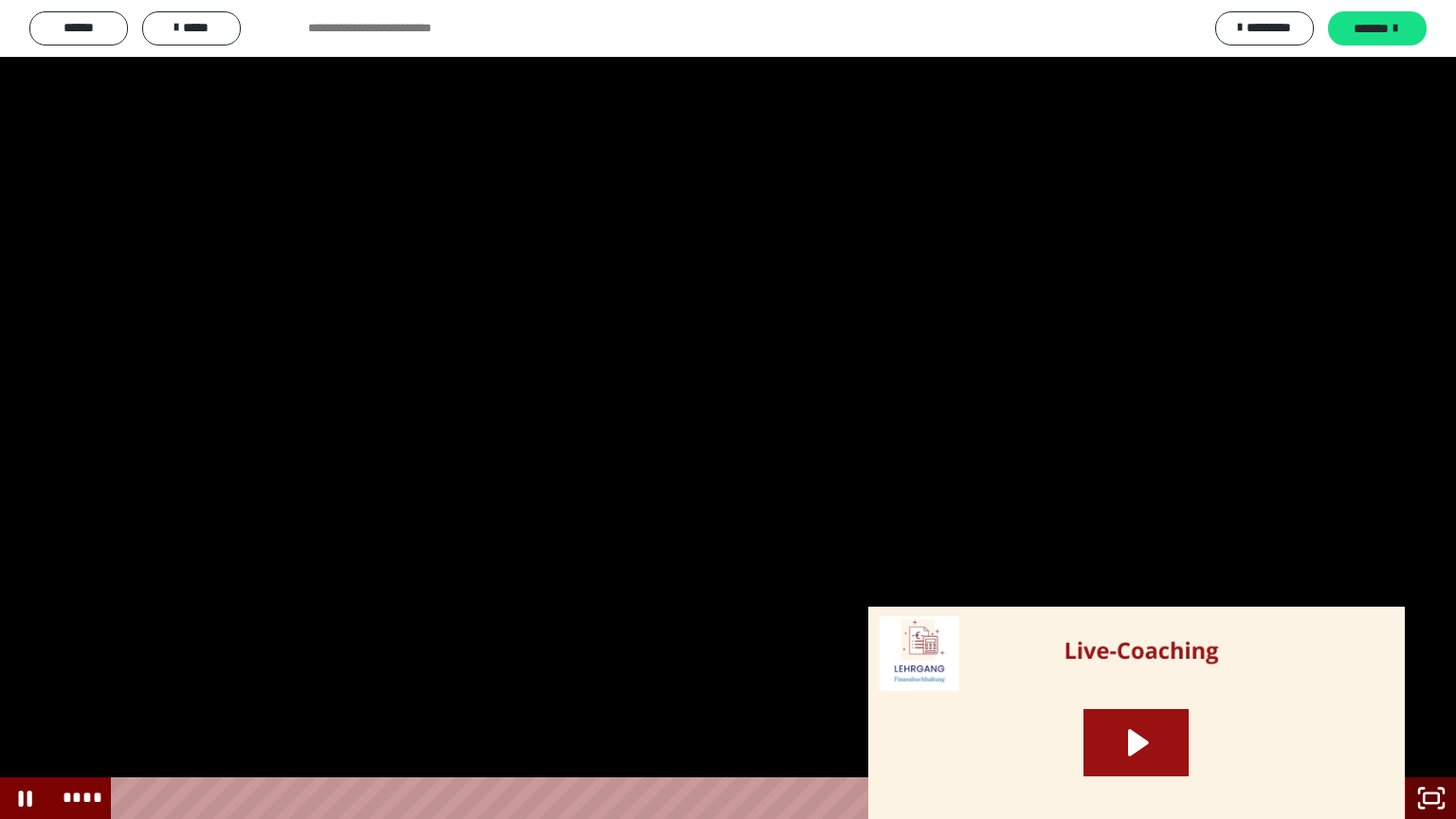 click 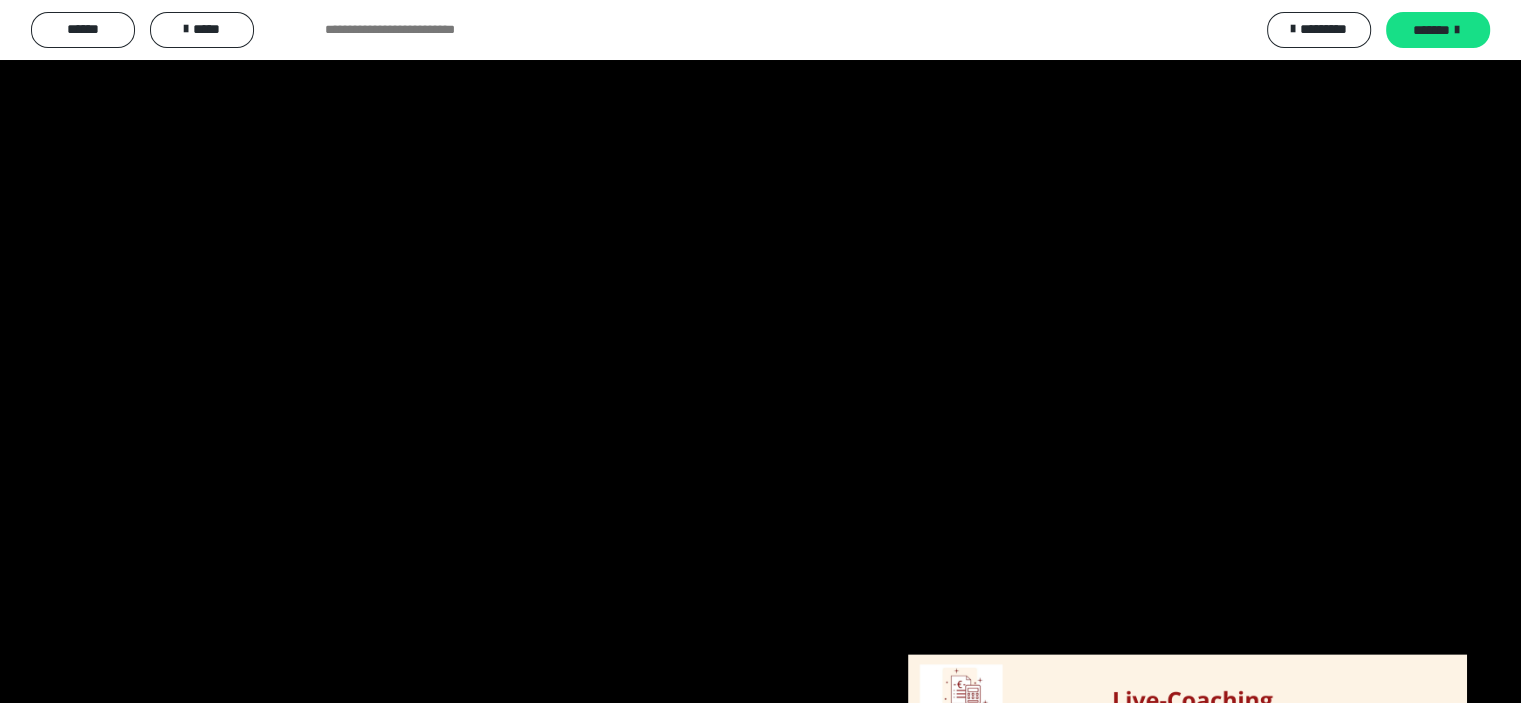 scroll, scrollTop: 1100, scrollLeft: 0, axis: vertical 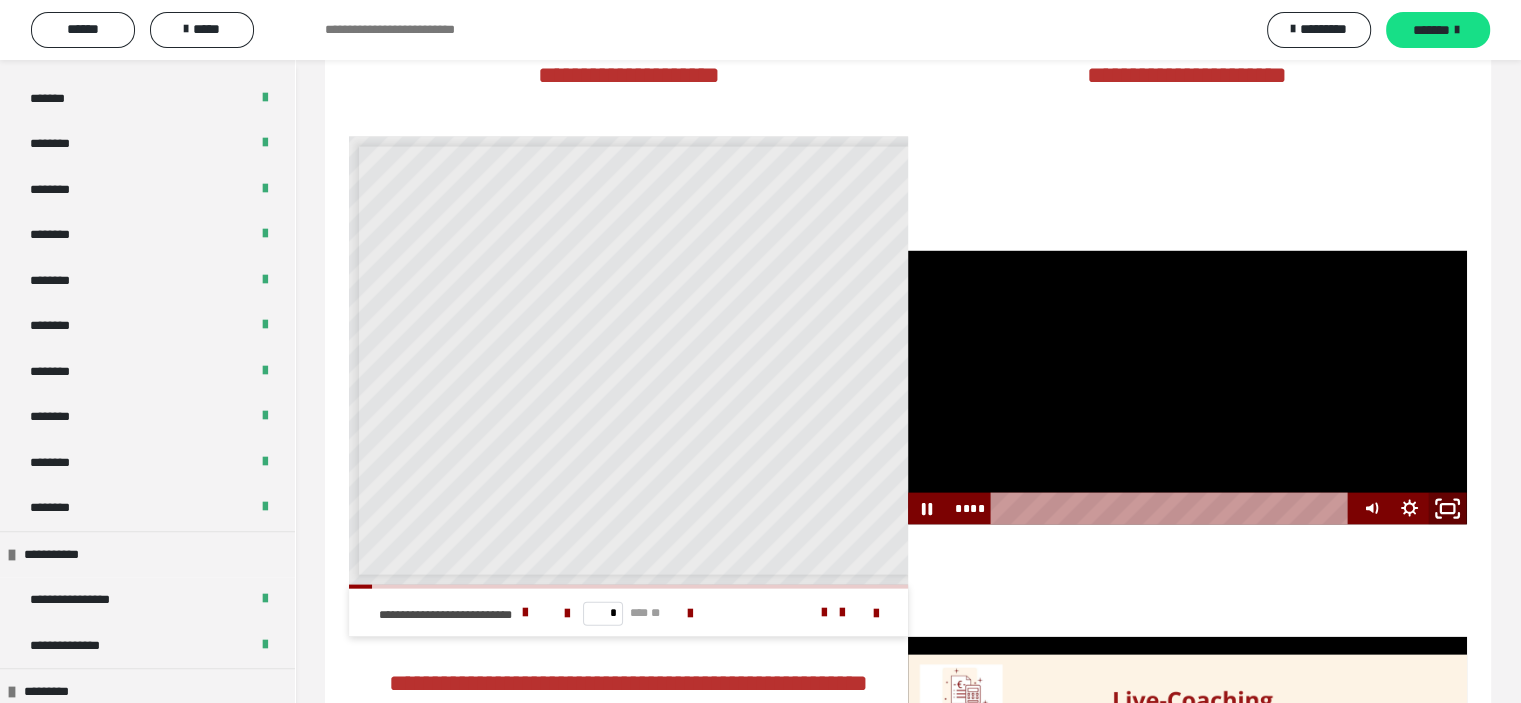 click 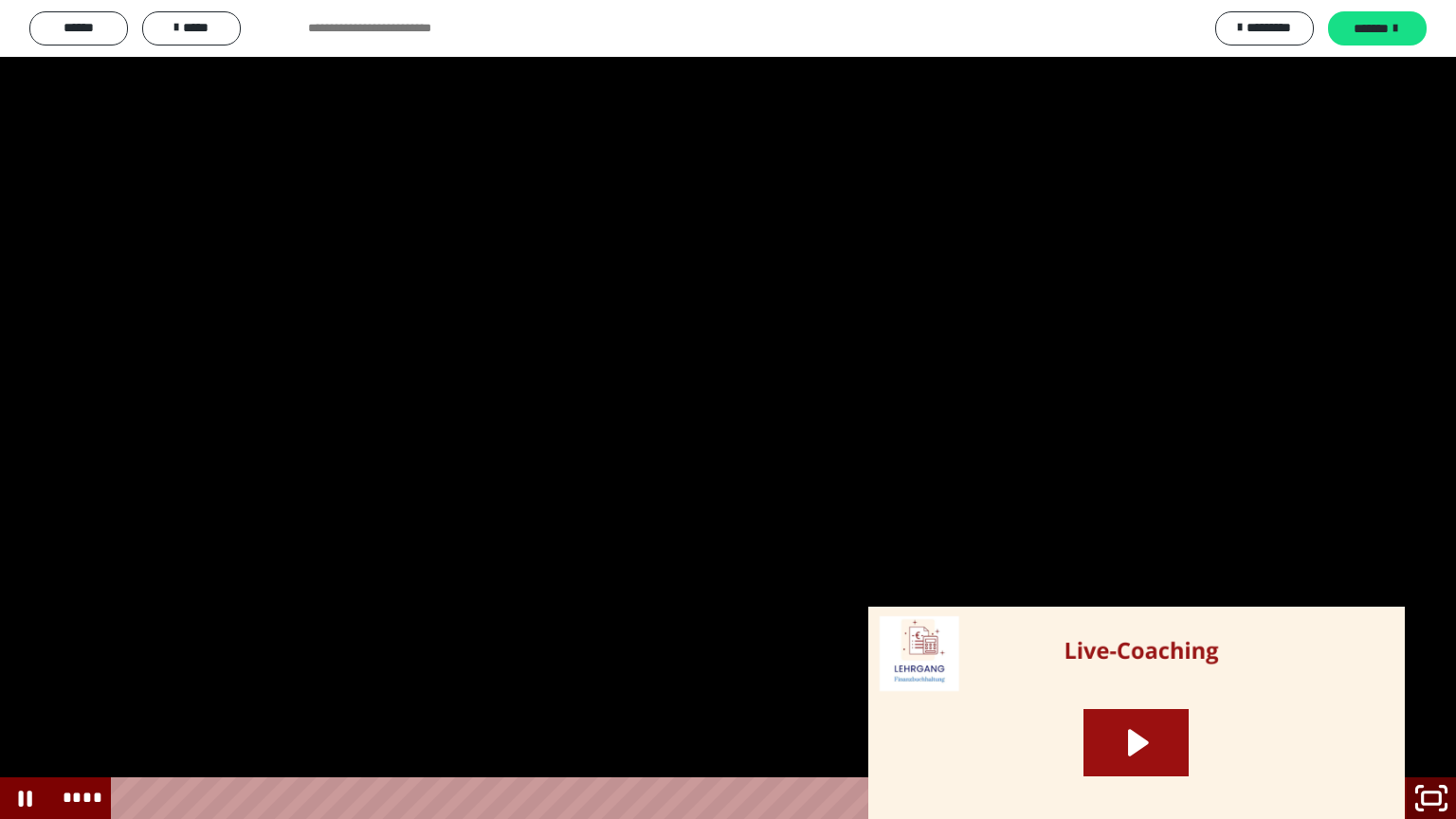 click 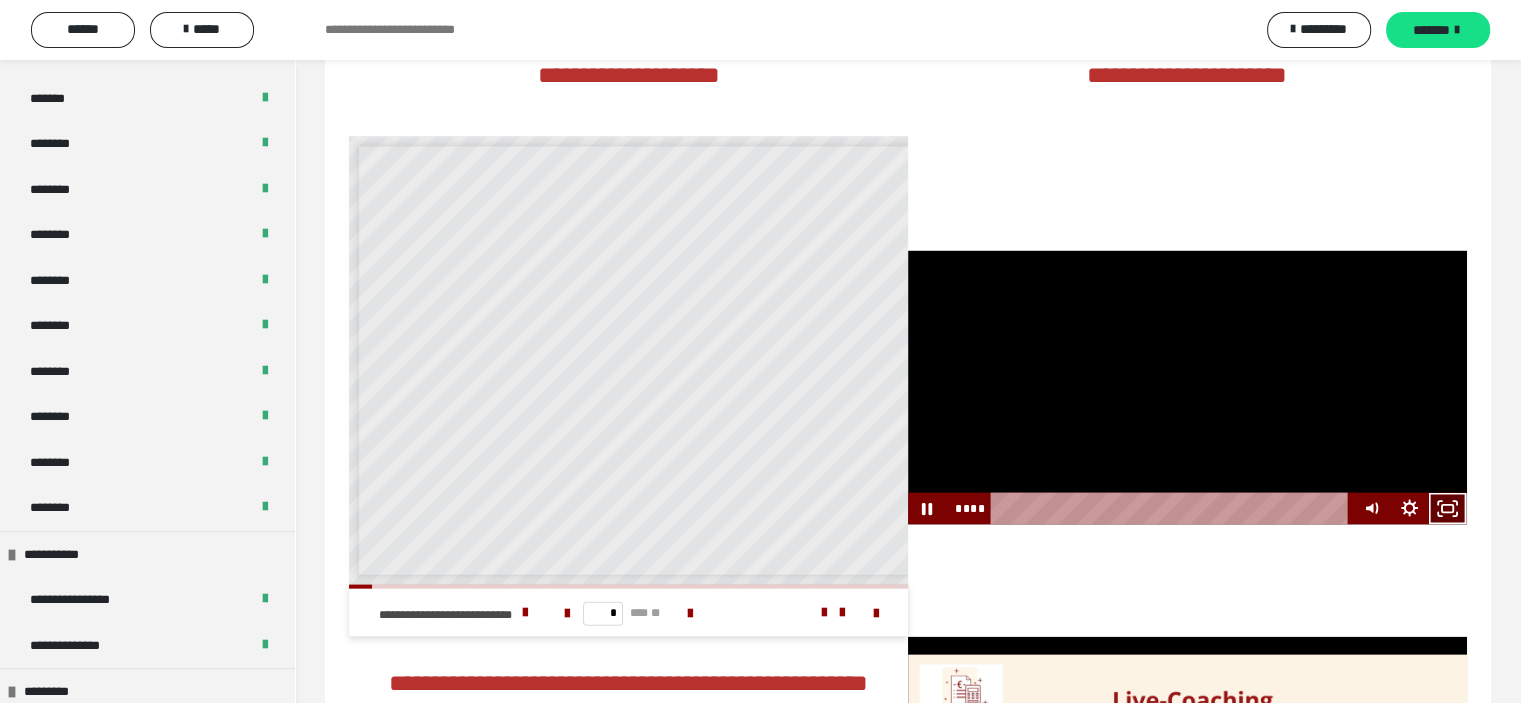 click 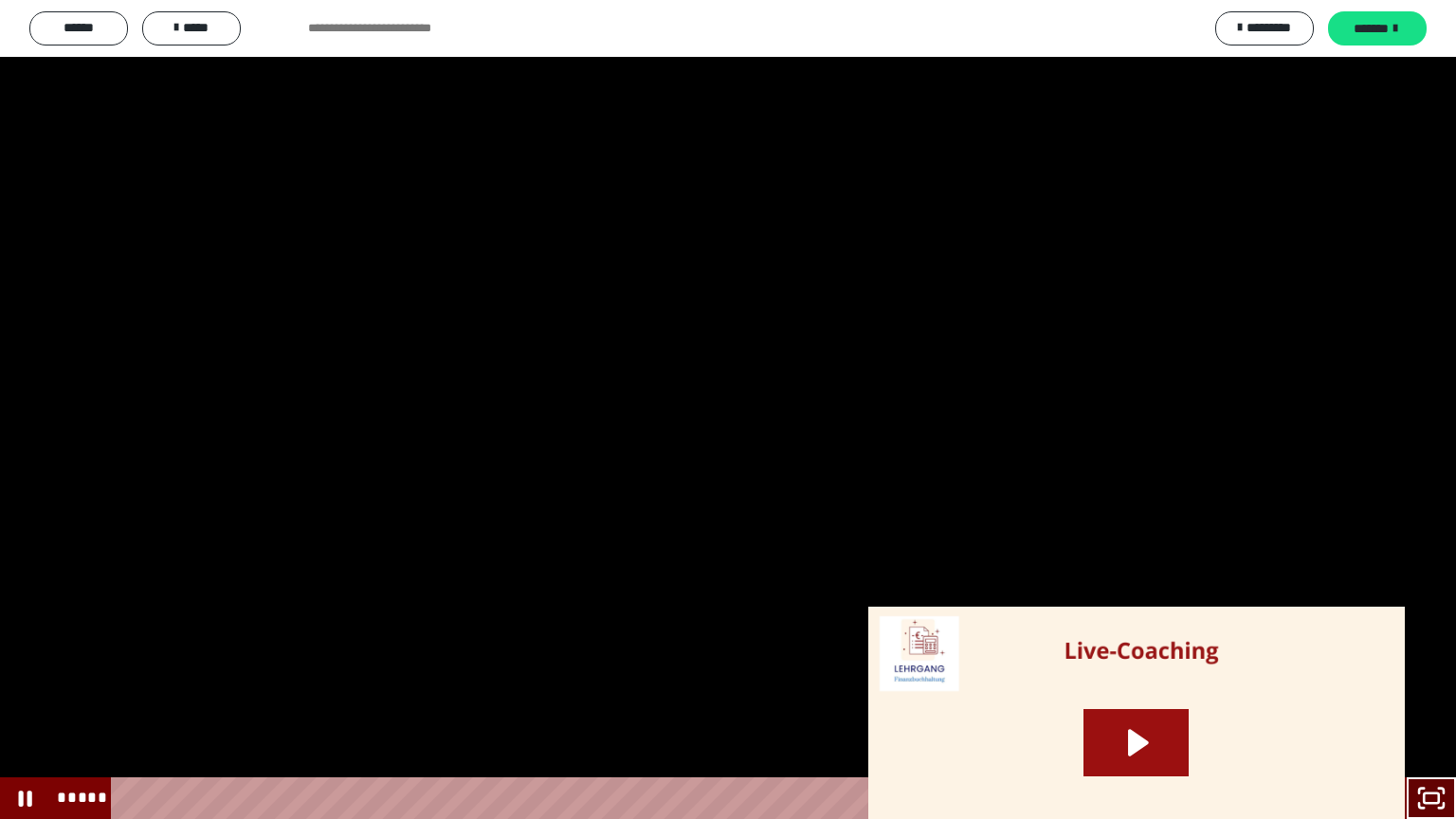 click 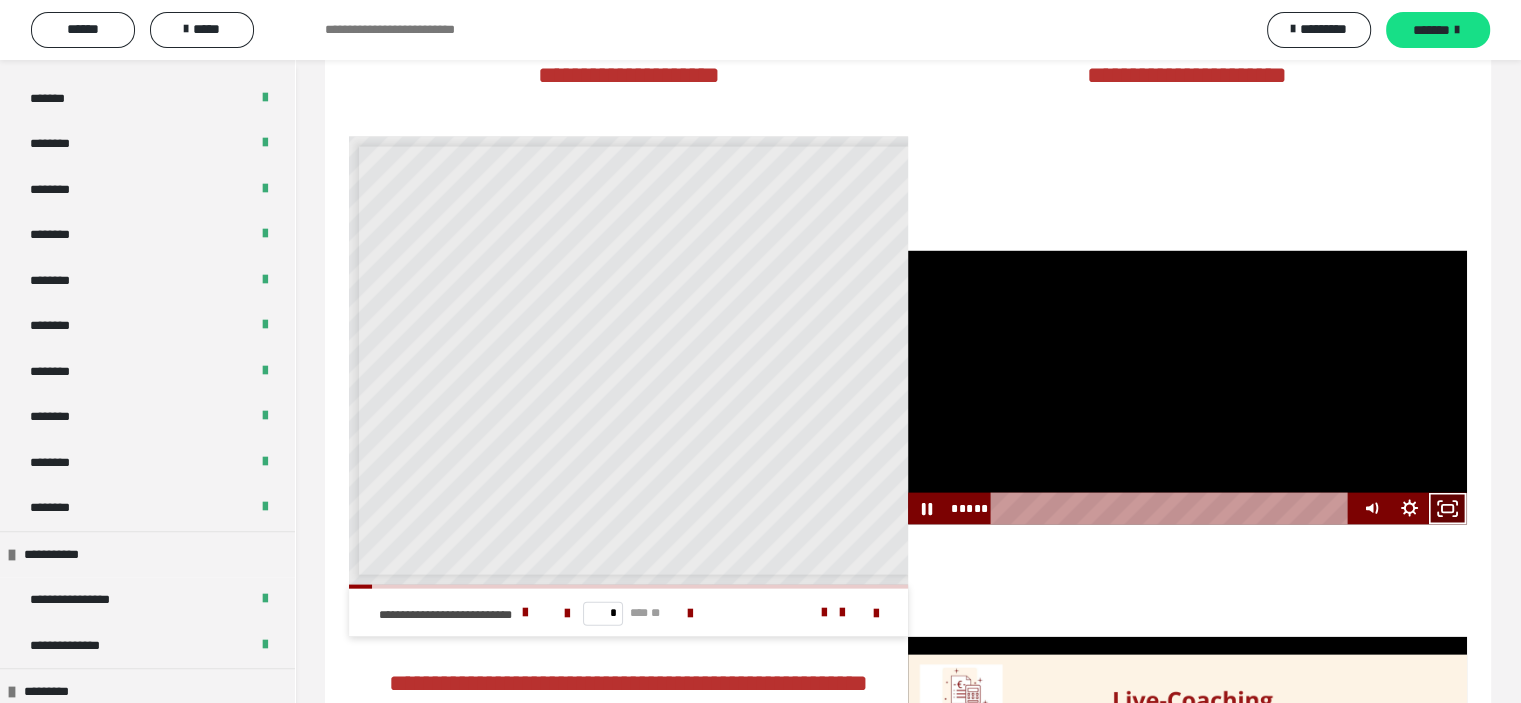 click 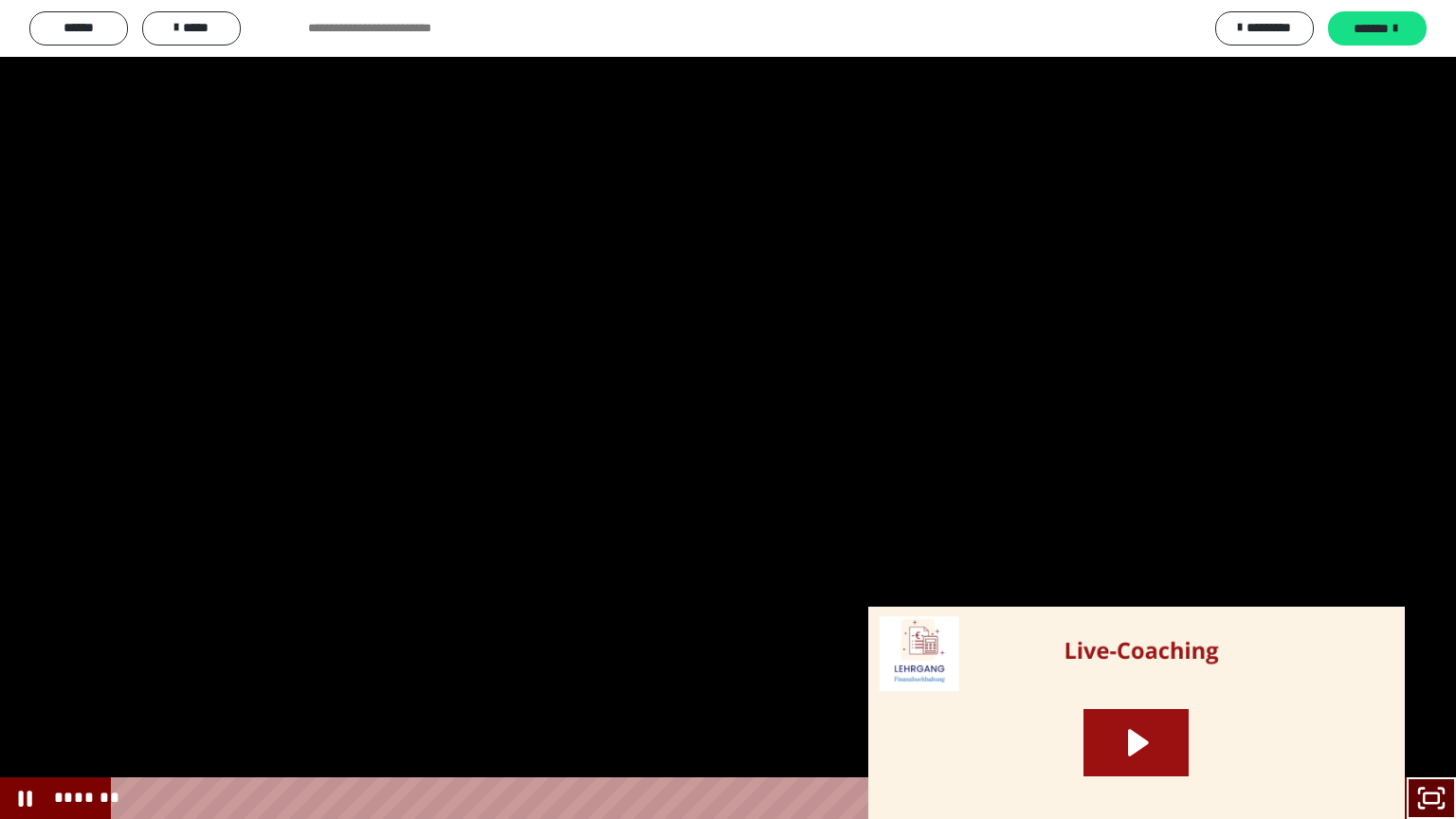 click 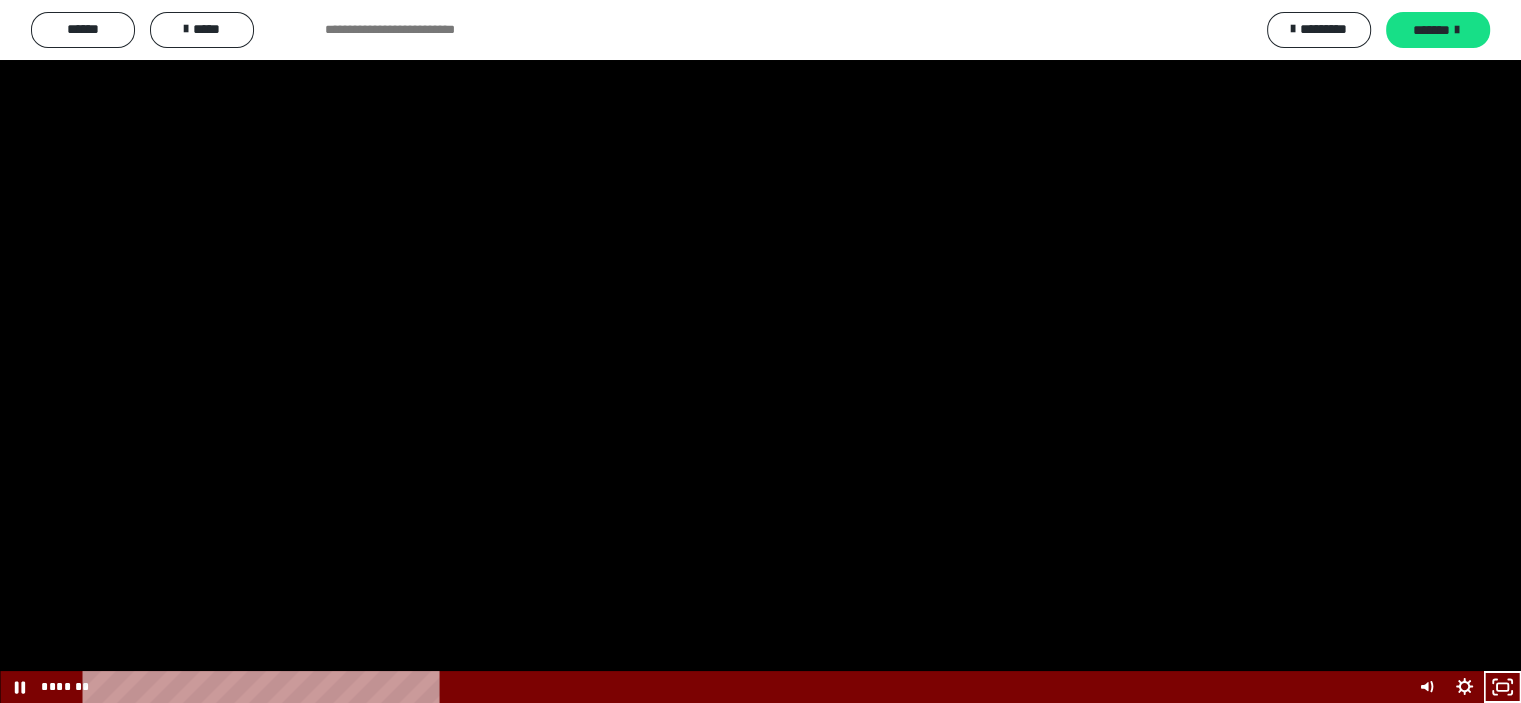 scroll, scrollTop: 3071, scrollLeft: 0, axis: vertical 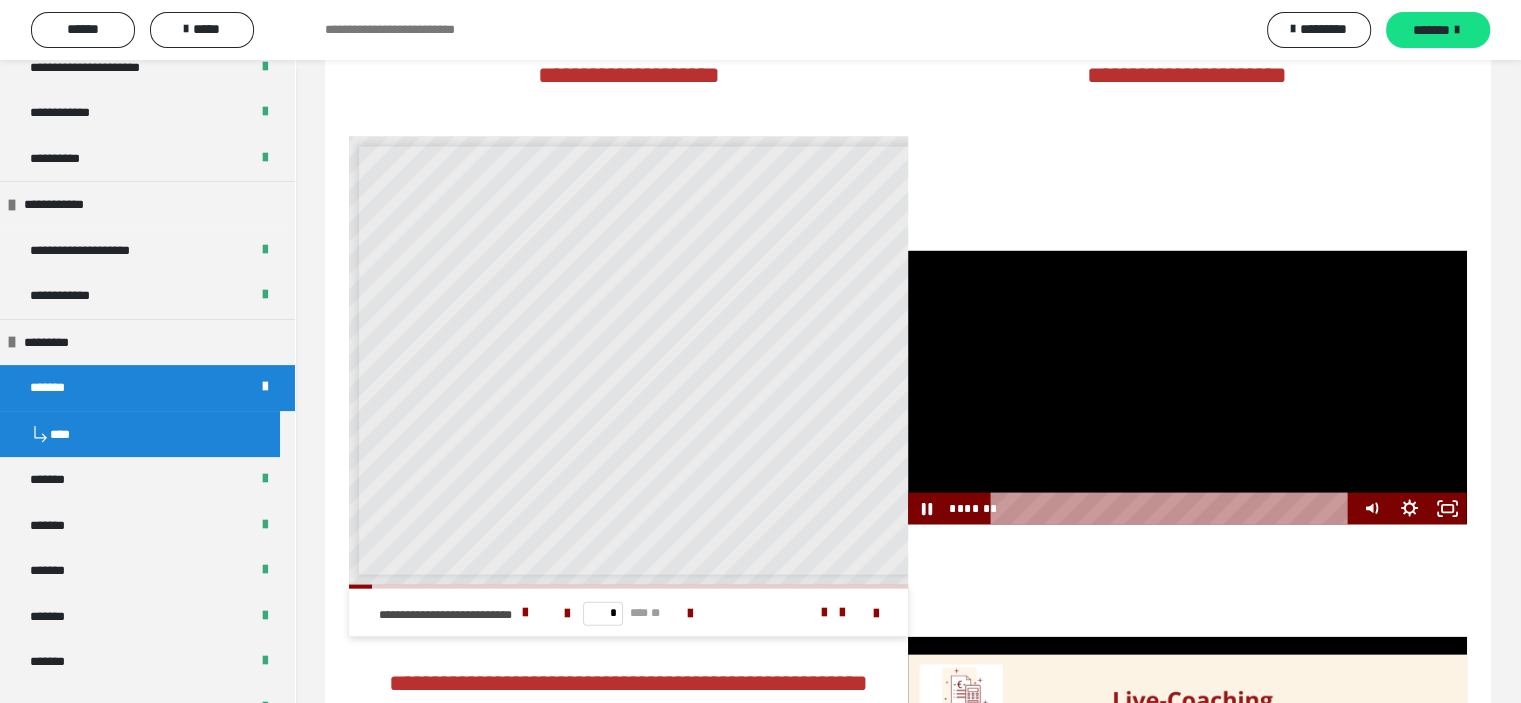 click at bounding box center (1187, 388) 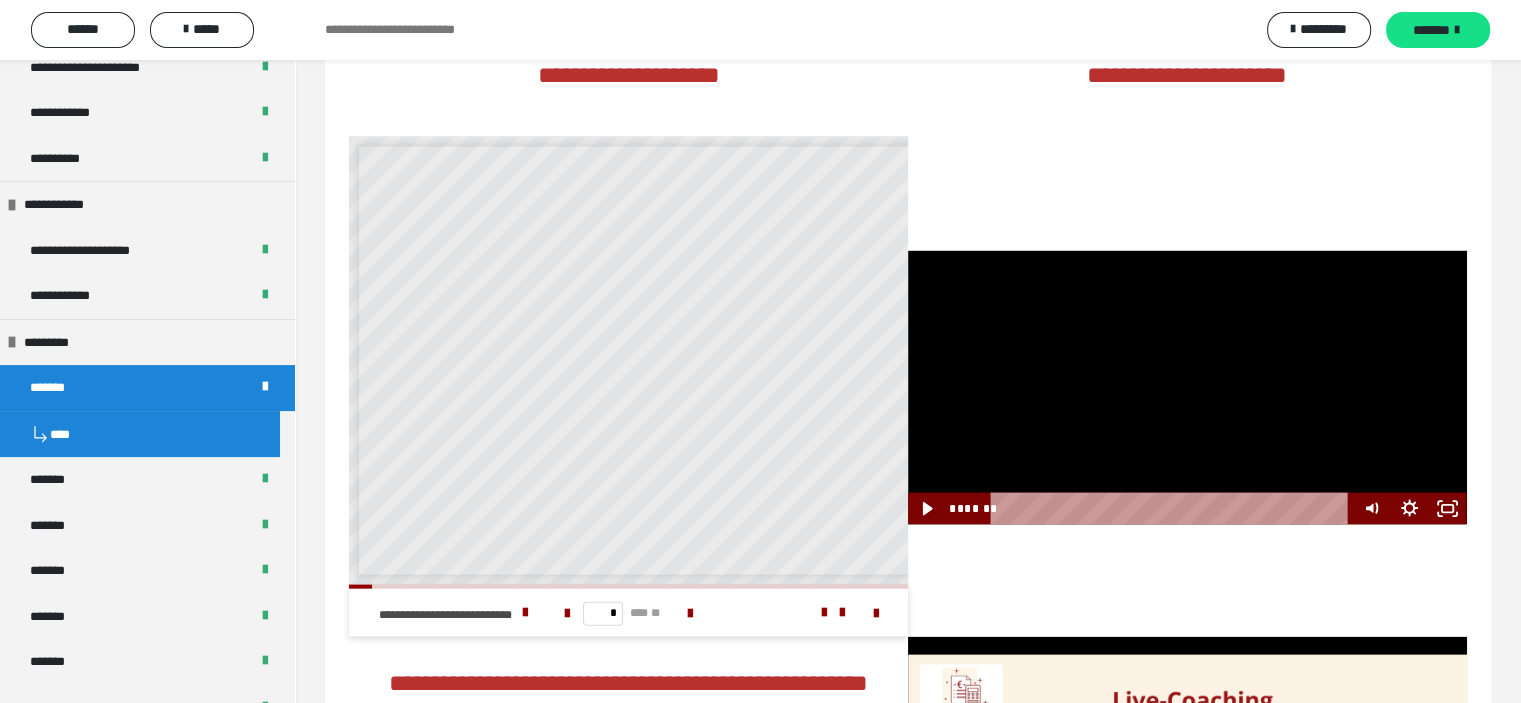 click at bounding box center [1187, 388] 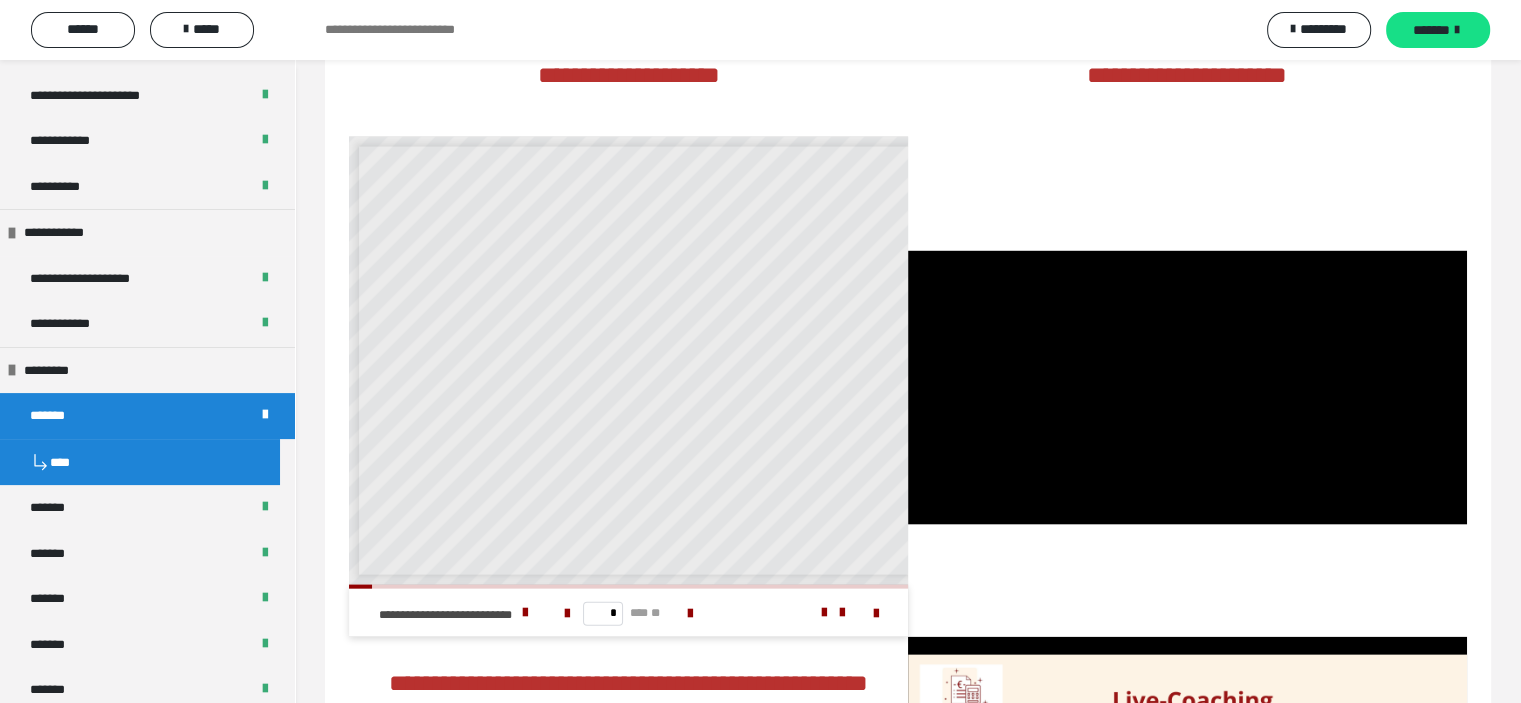 scroll, scrollTop: 400, scrollLeft: 0, axis: vertical 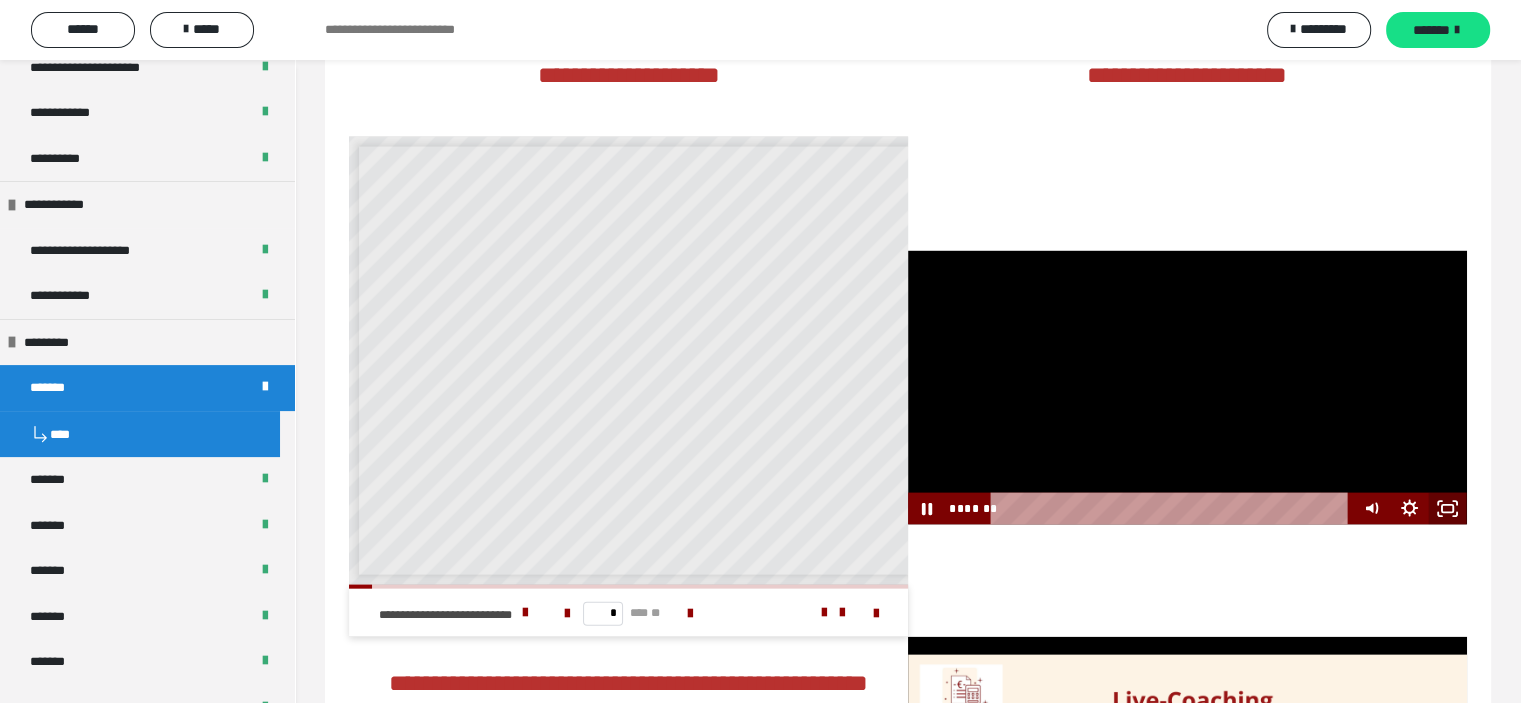 click 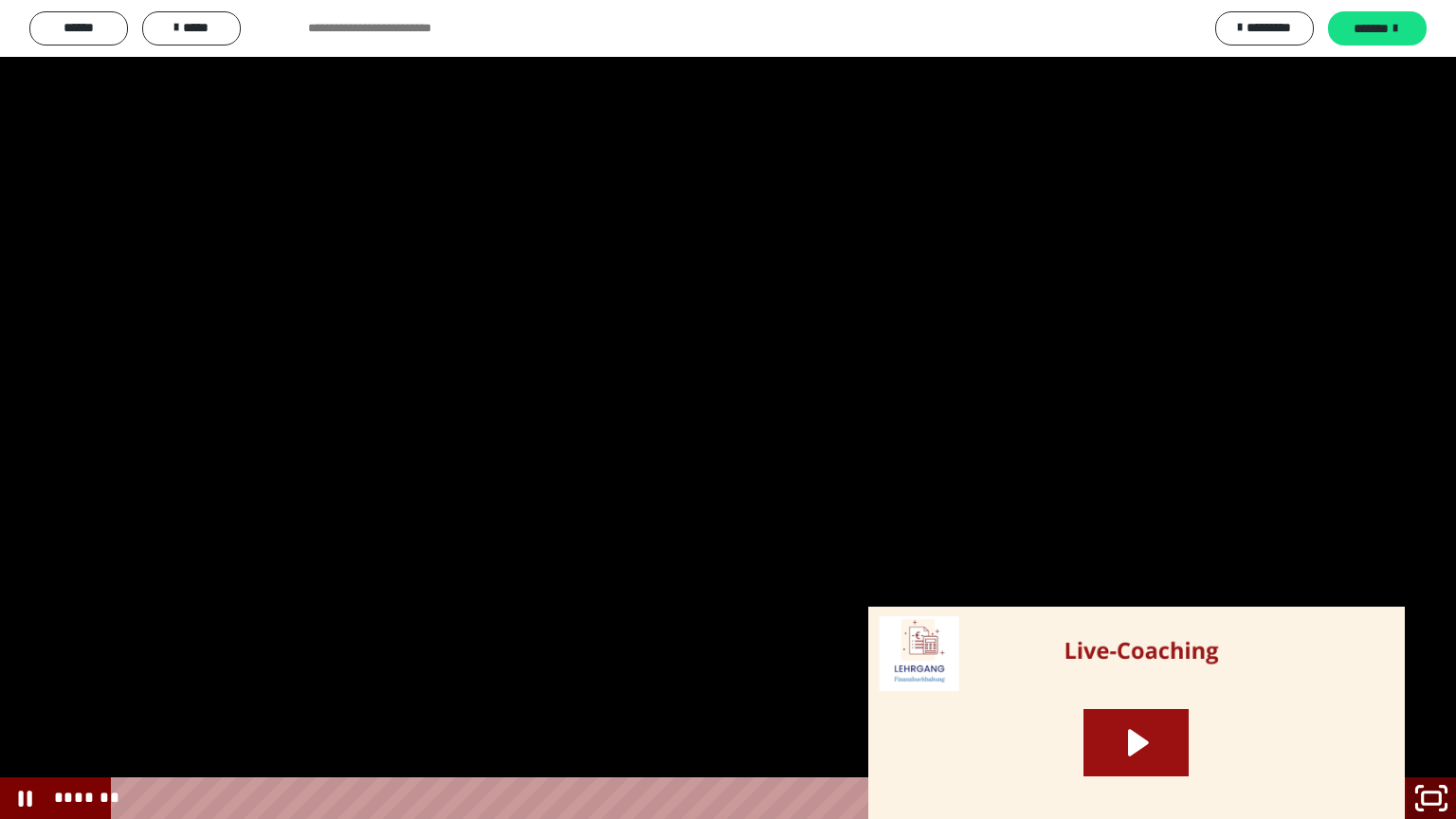 click 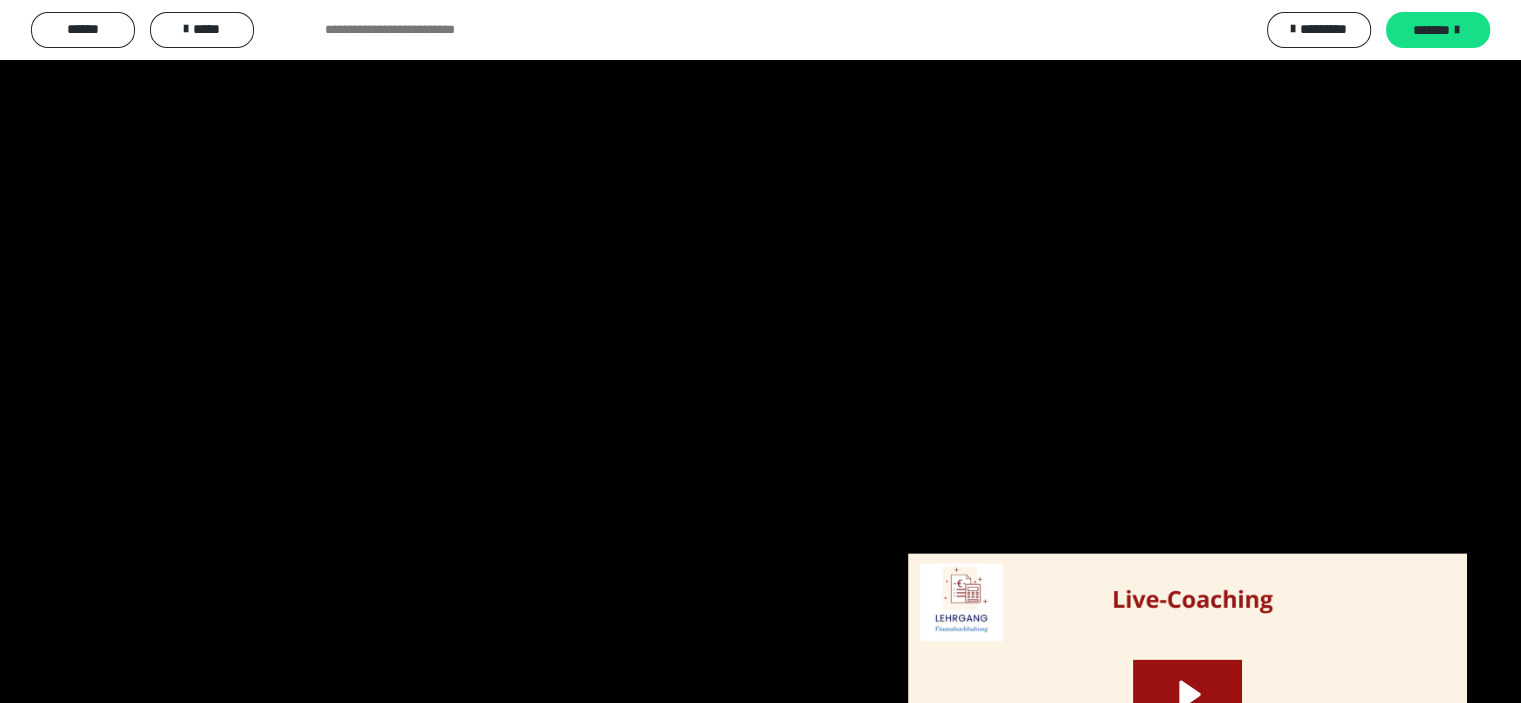 scroll, scrollTop: 4300, scrollLeft: 0, axis: vertical 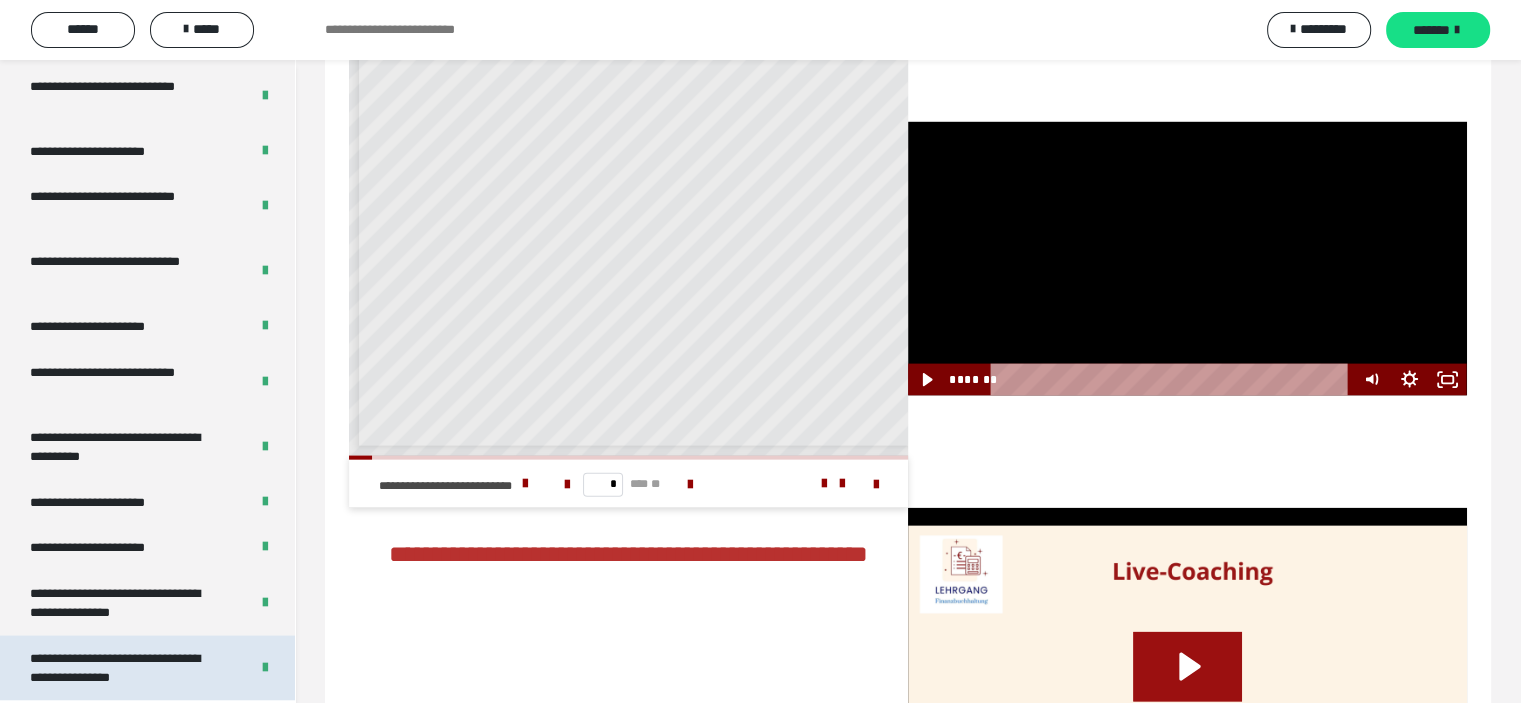 click on "**********" at bounding box center (124, 668) 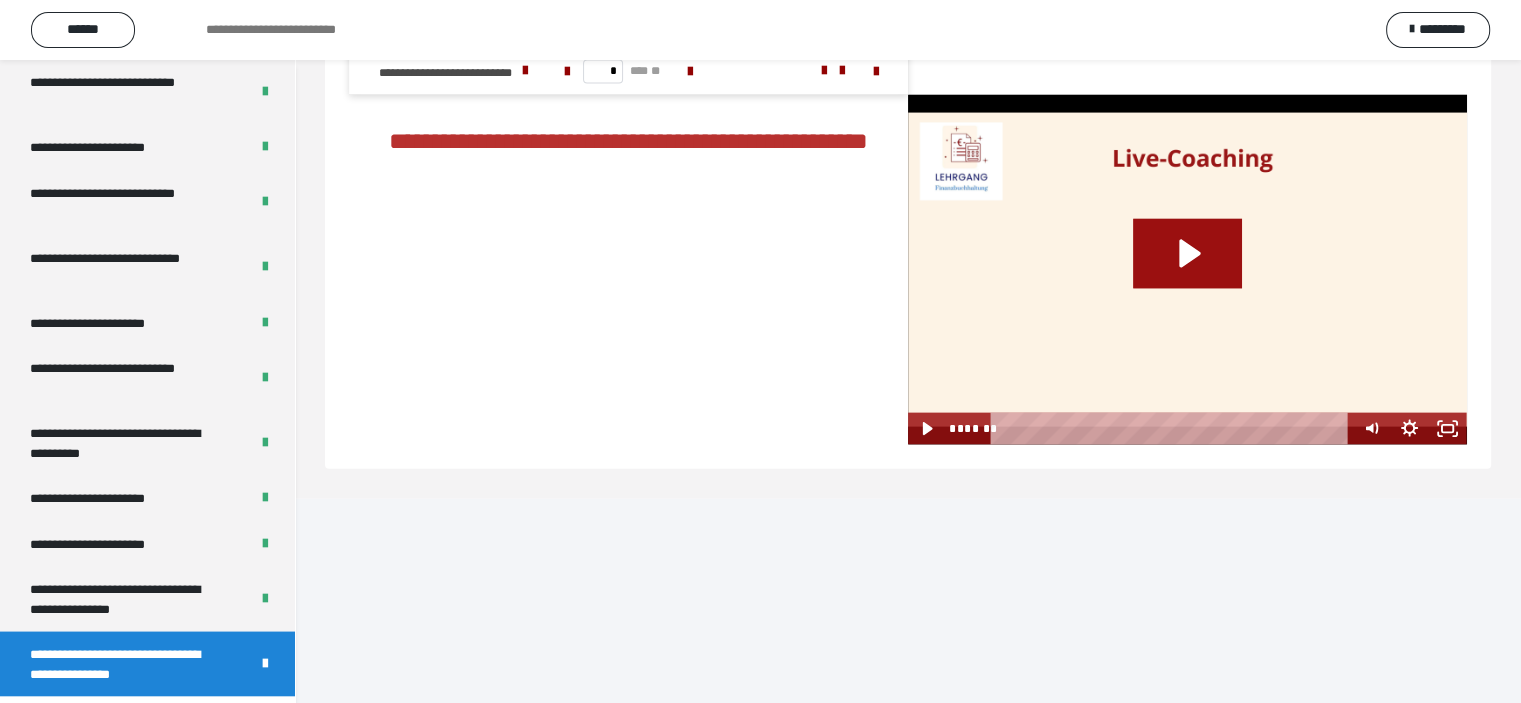 scroll, scrollTop: 3754, scrollLeft: 0, axis: vertical 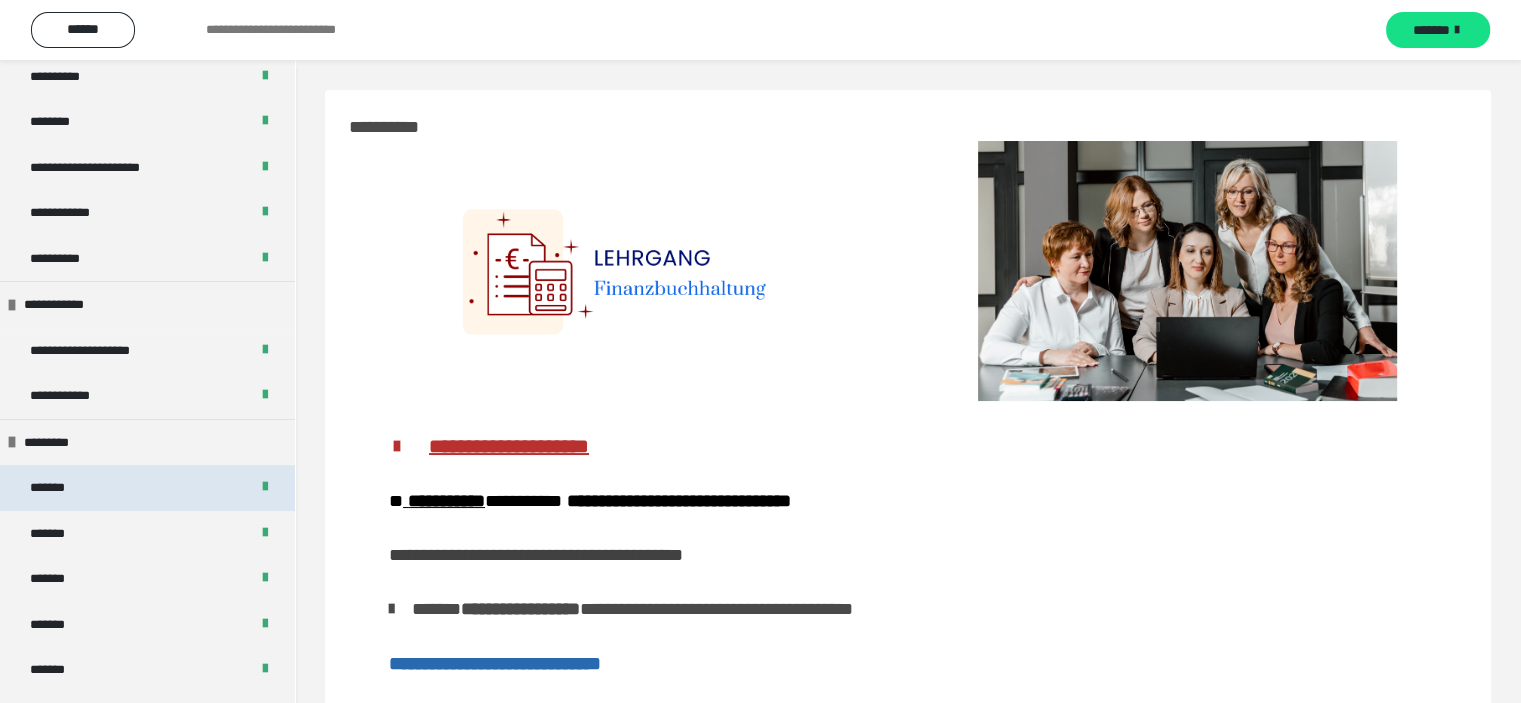 click on "*******" at bounding box center (57, 488) 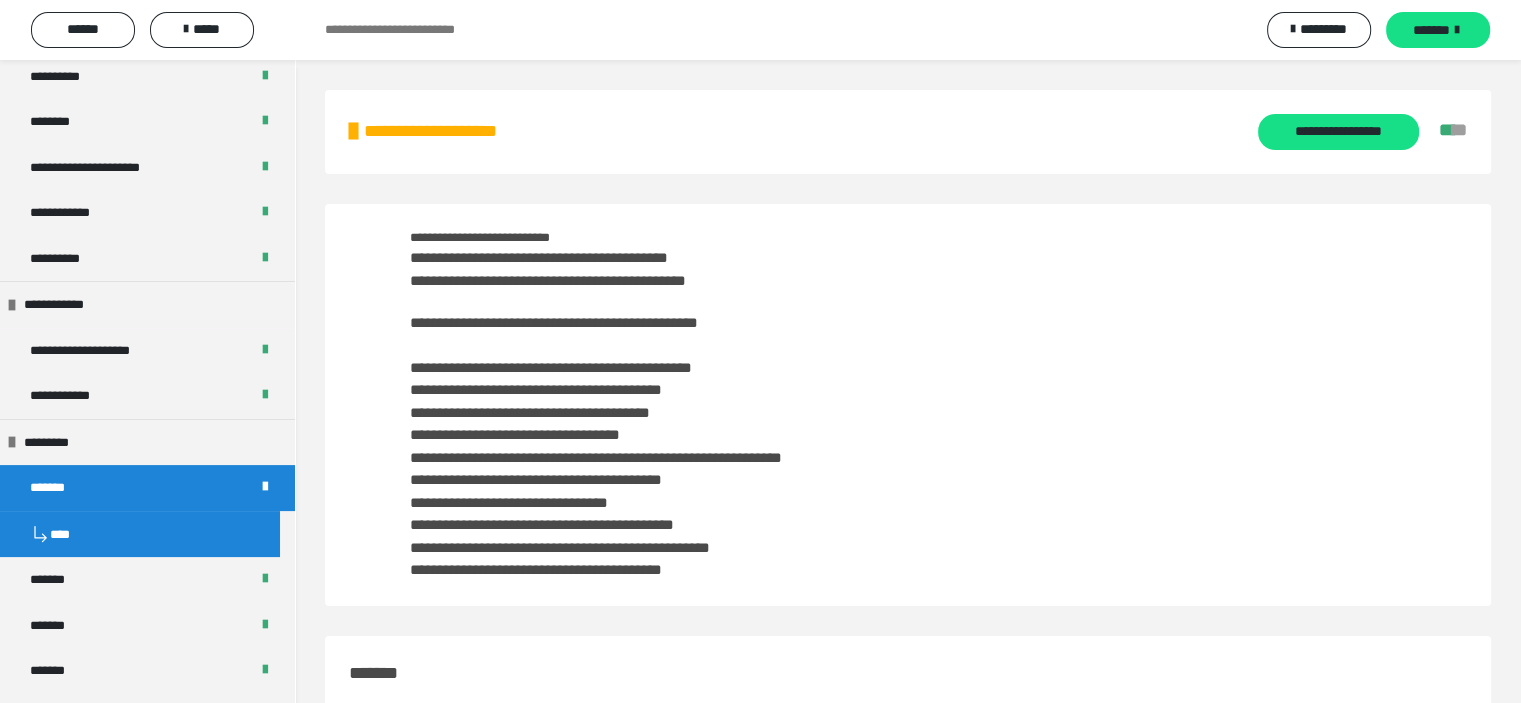 click 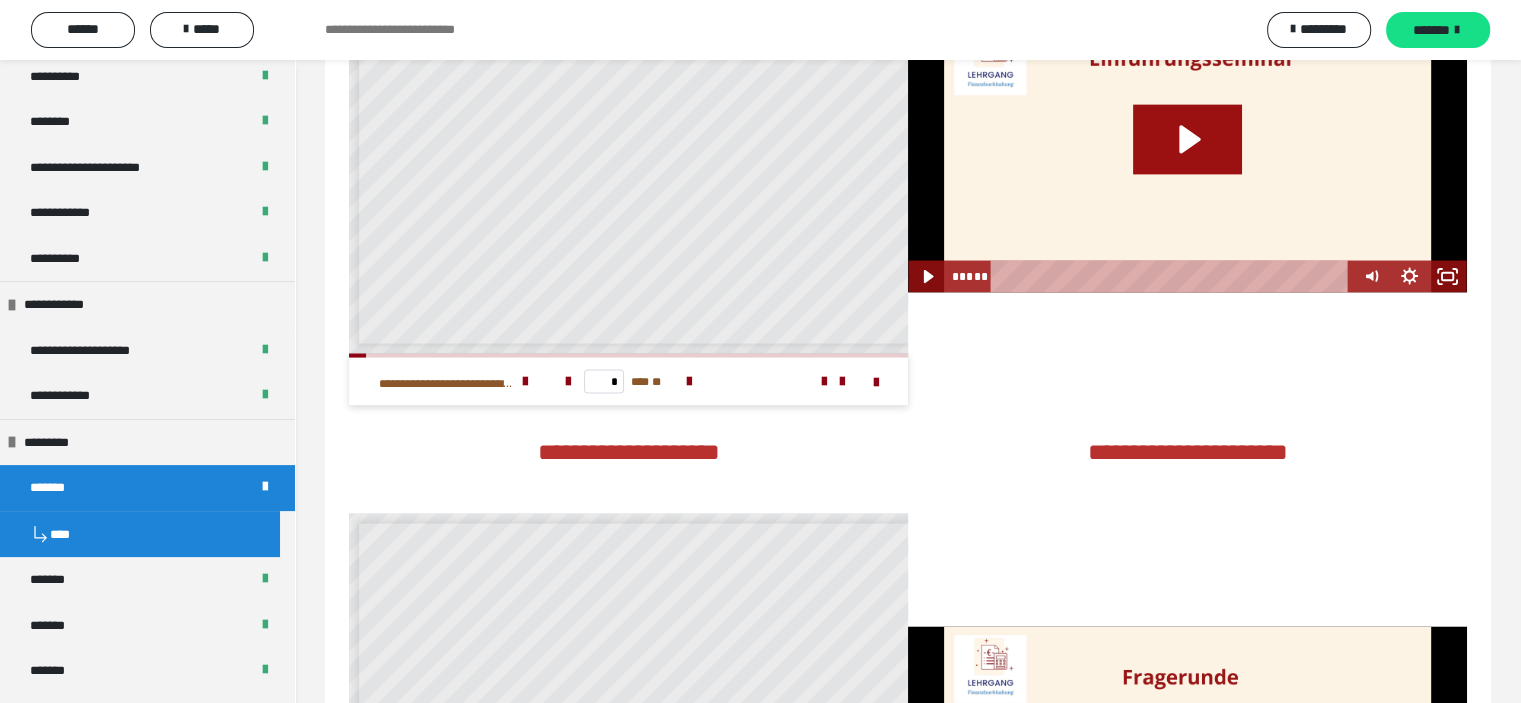scroll, scrollTop: 3800, scrollLeft: 0, axis: vertical 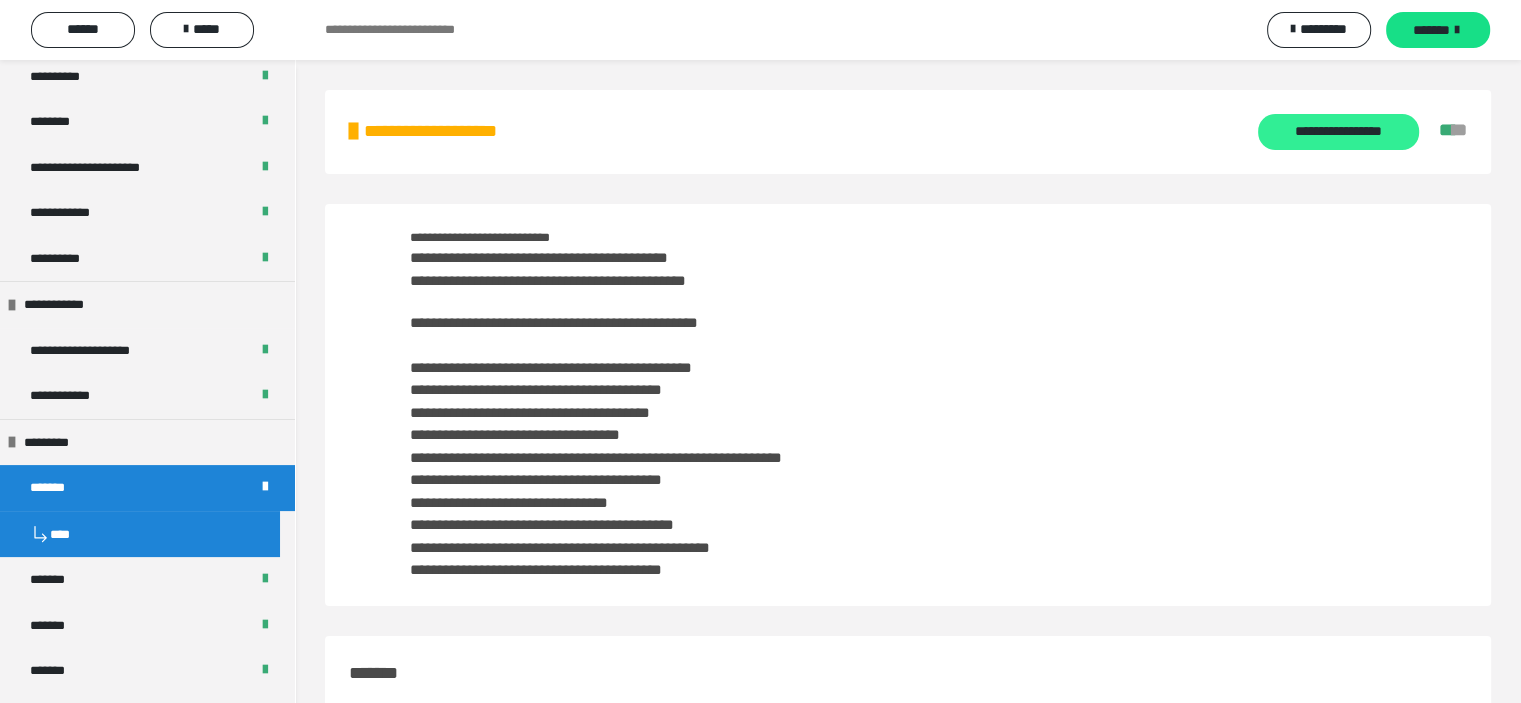 click on "**********" at bounding box center [1338, 132] 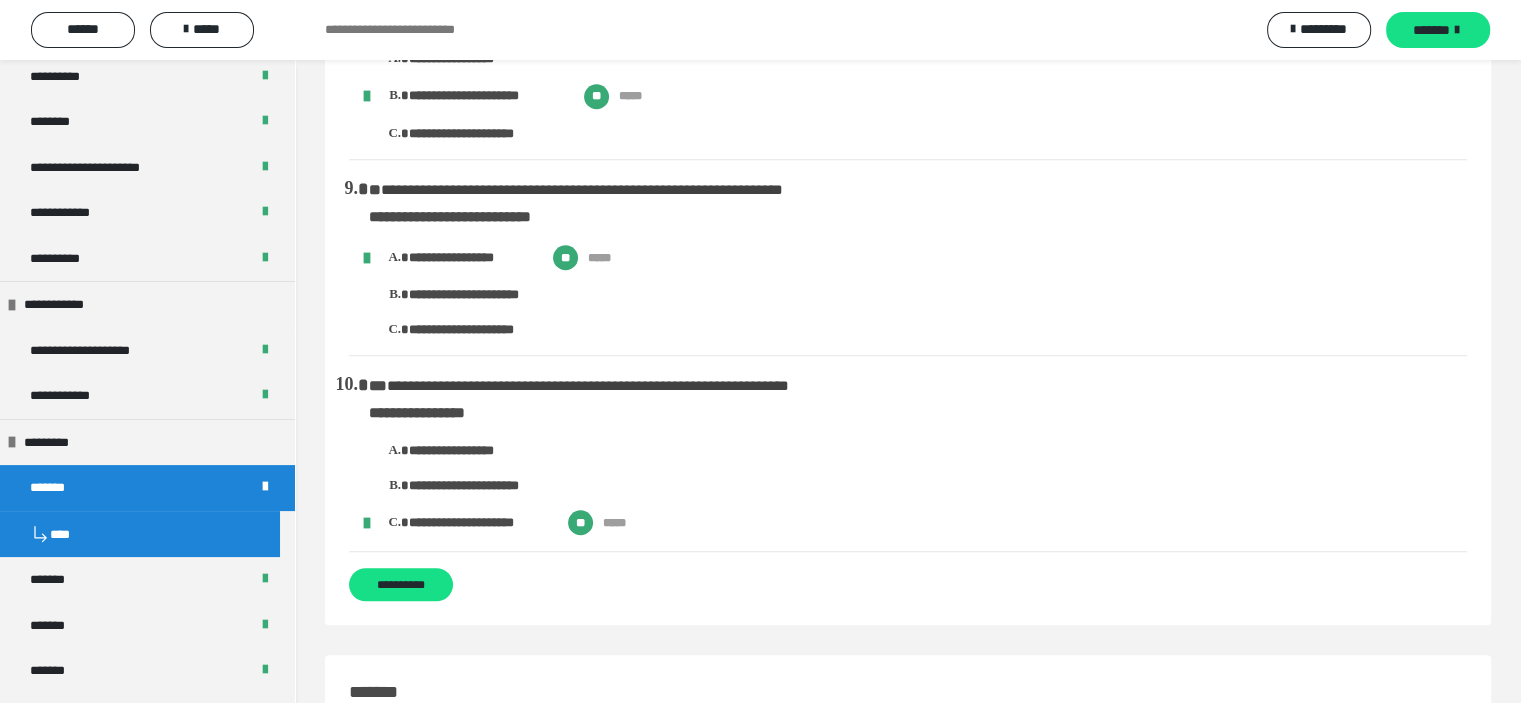 scroll, scrollTop: 1600, scrollLeft: 0, axis: vertical 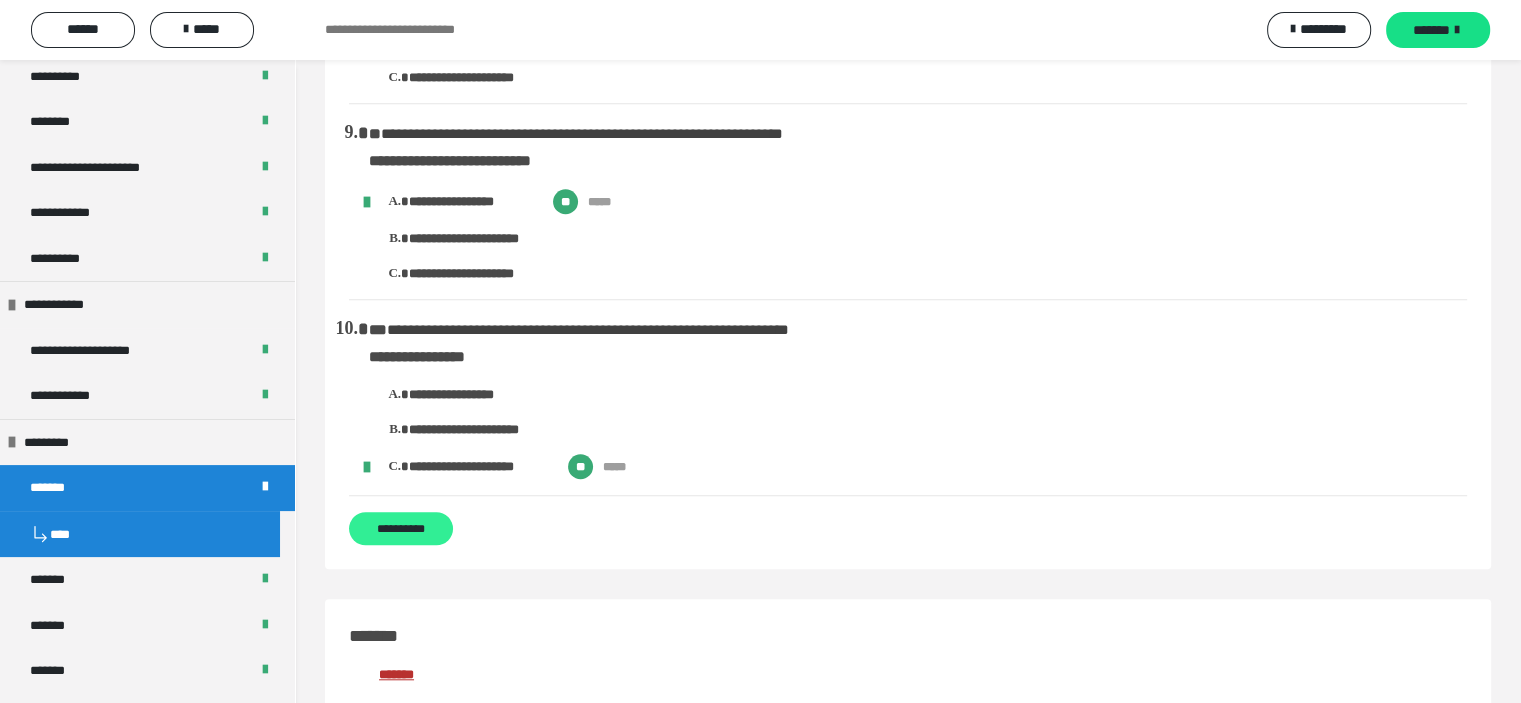 click on "**********" at bounding box center (401, 528) 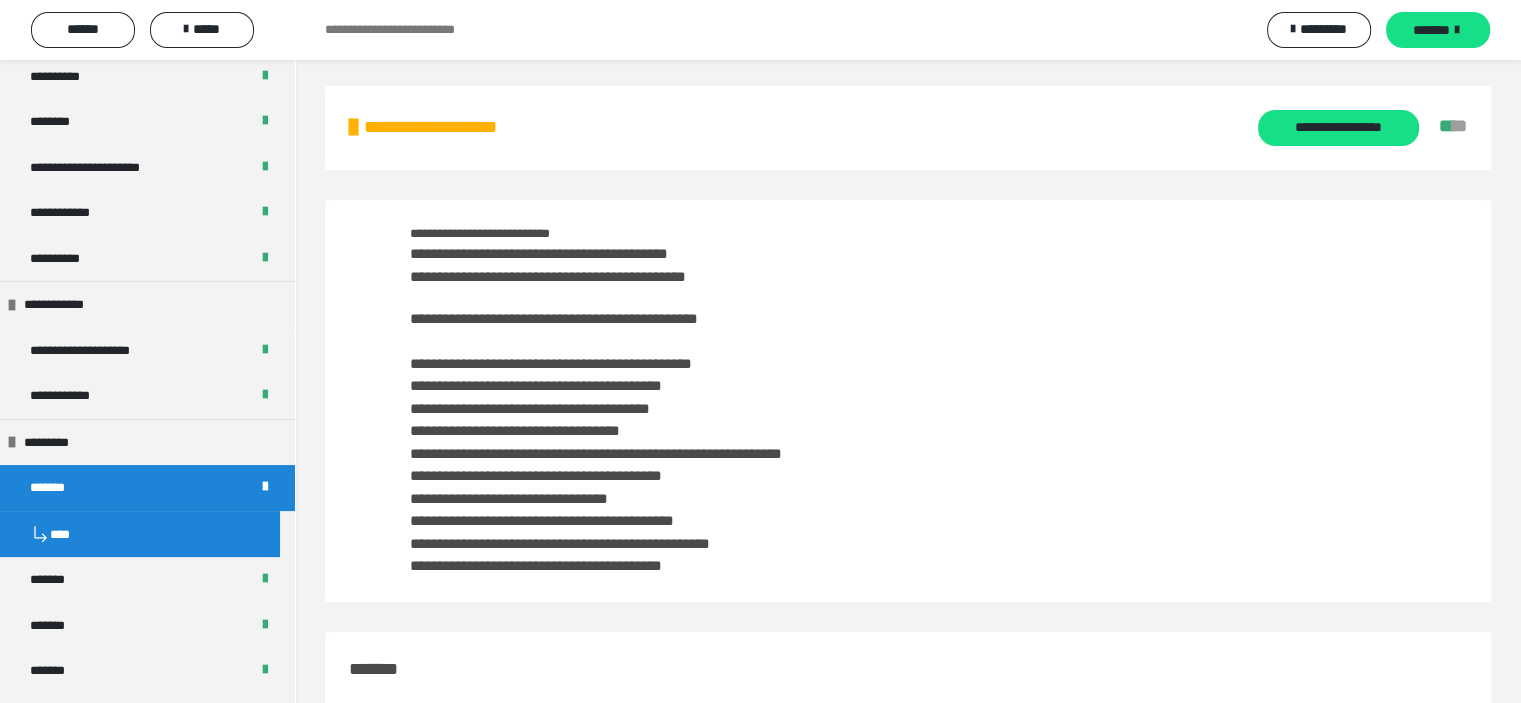 scroll, scrollTop: 0, scrollLeft: 0, axis: both 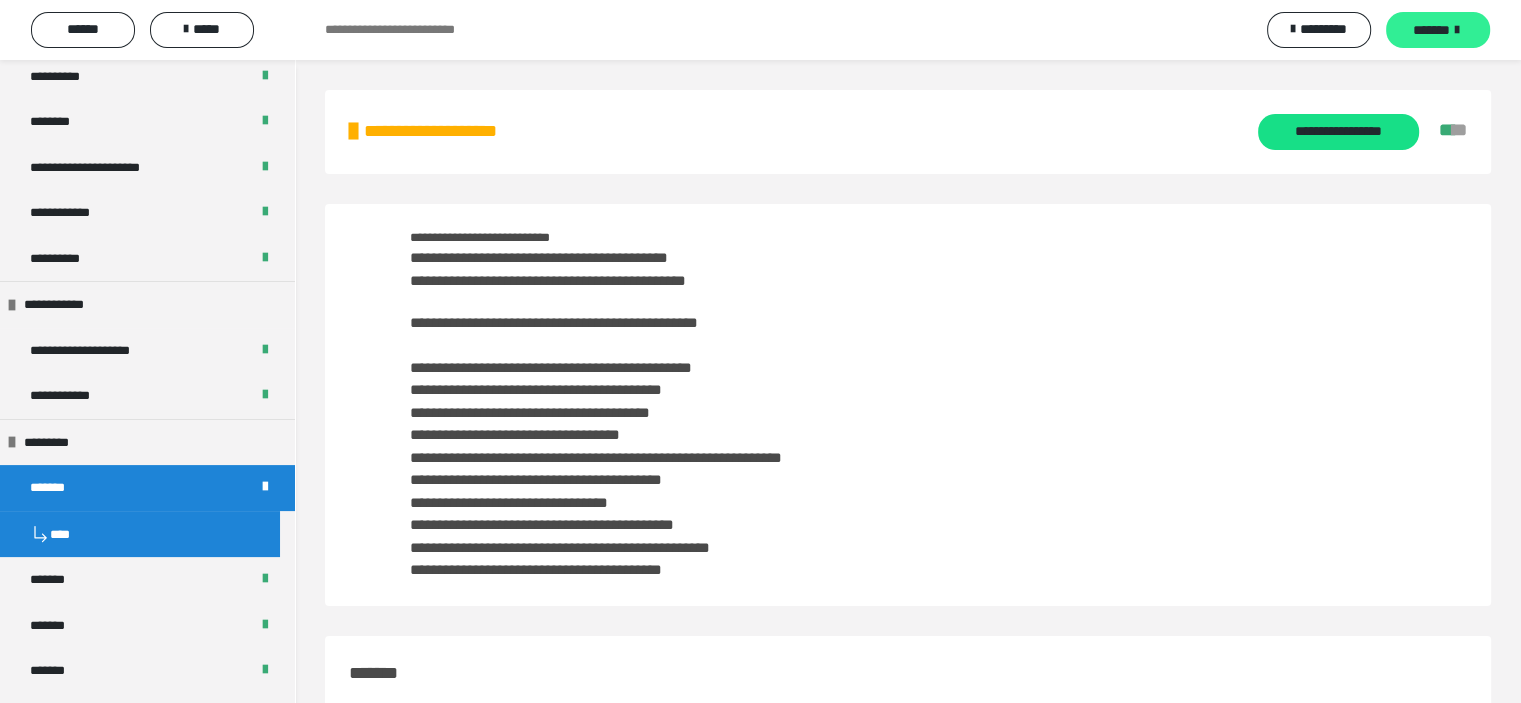 click on "*******" at bounding box center [1438, 30] 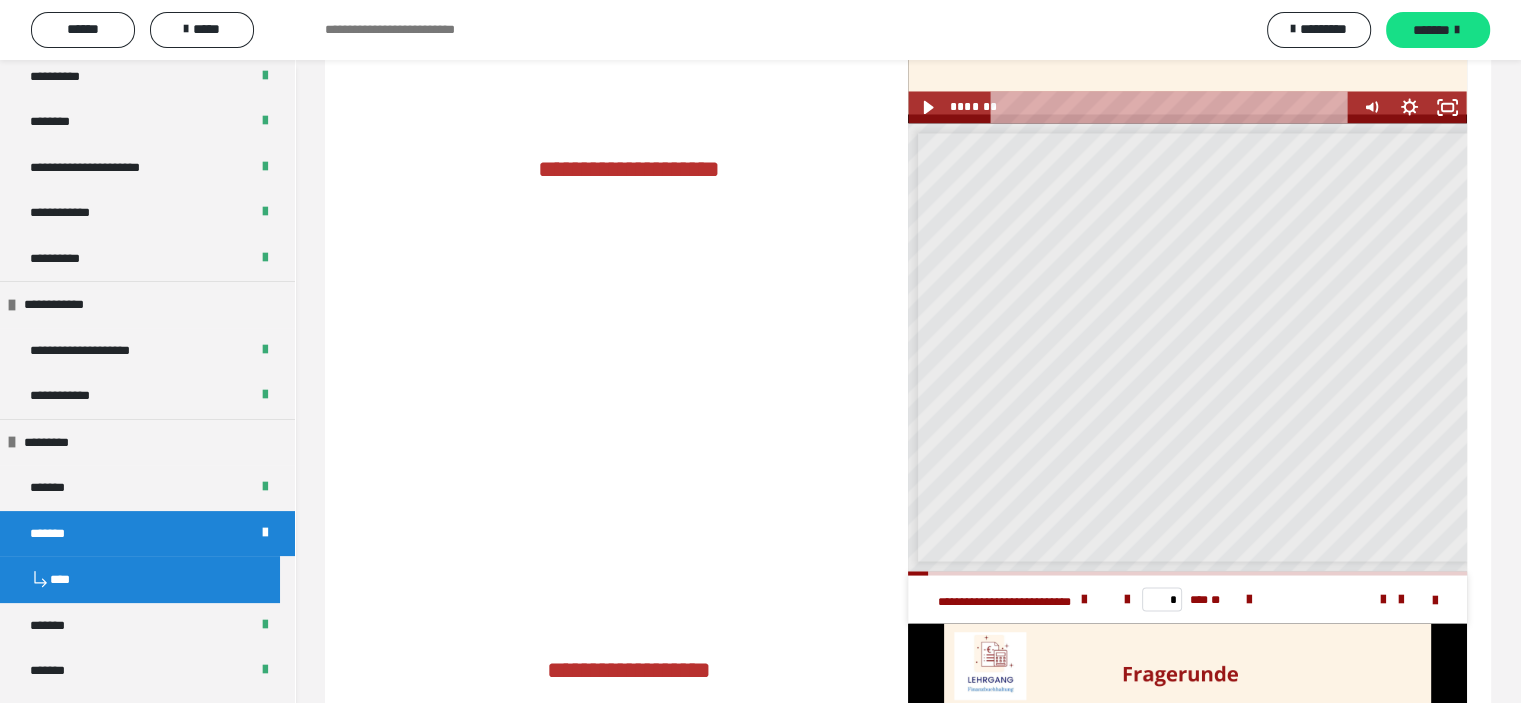 scroll, scrollTop: 3416, scrollLeft: 0, axis: vertical 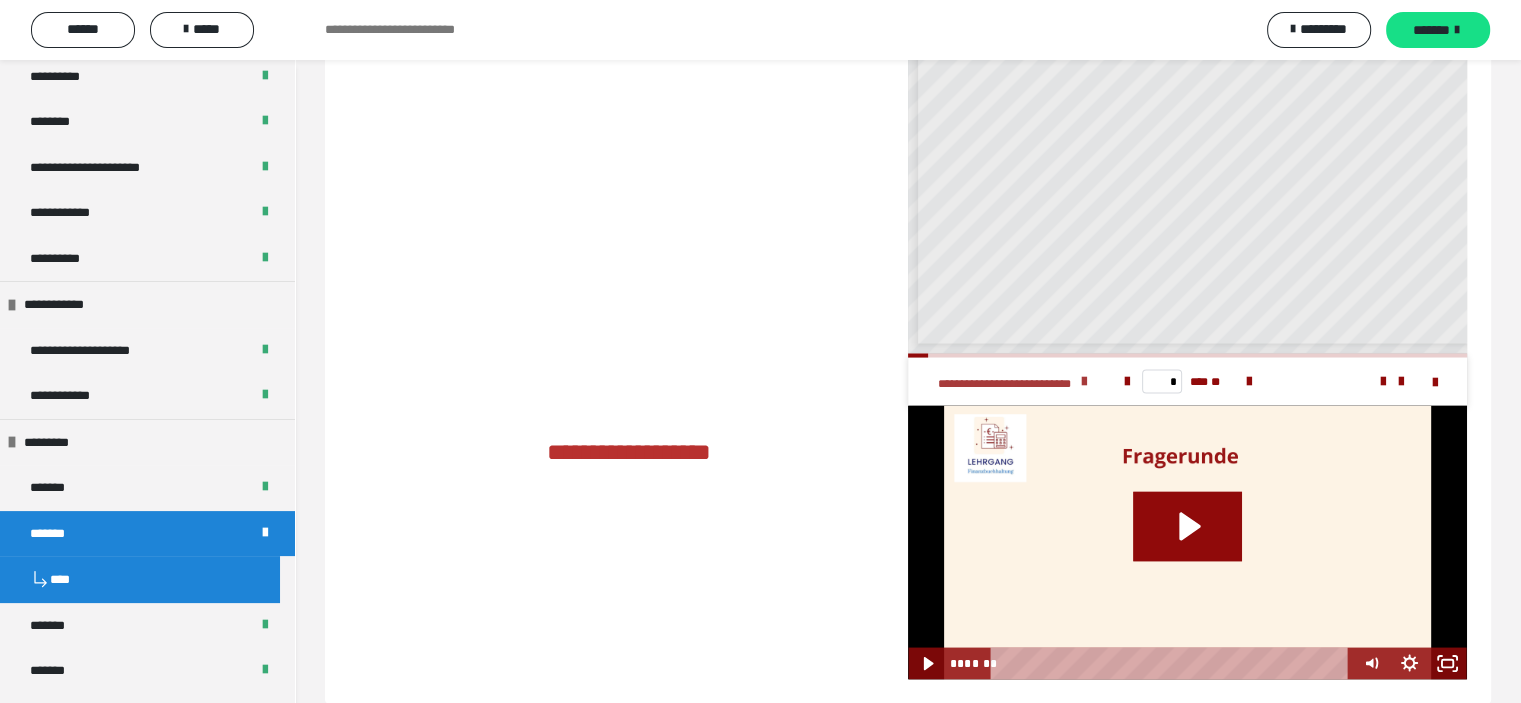 click at bounding box center (1084, 381) 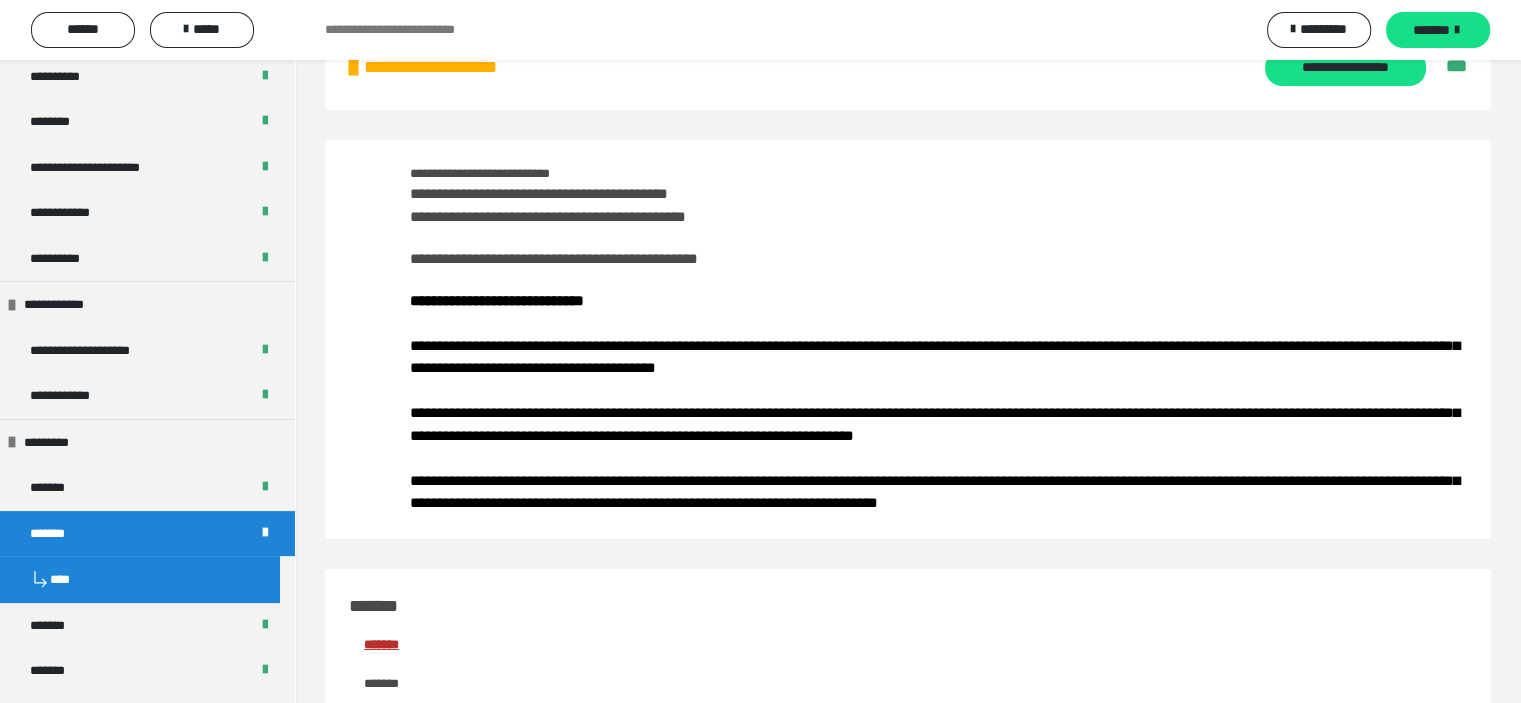 scroll, scrollTop: 0, scrollLeft: 0, axis: both 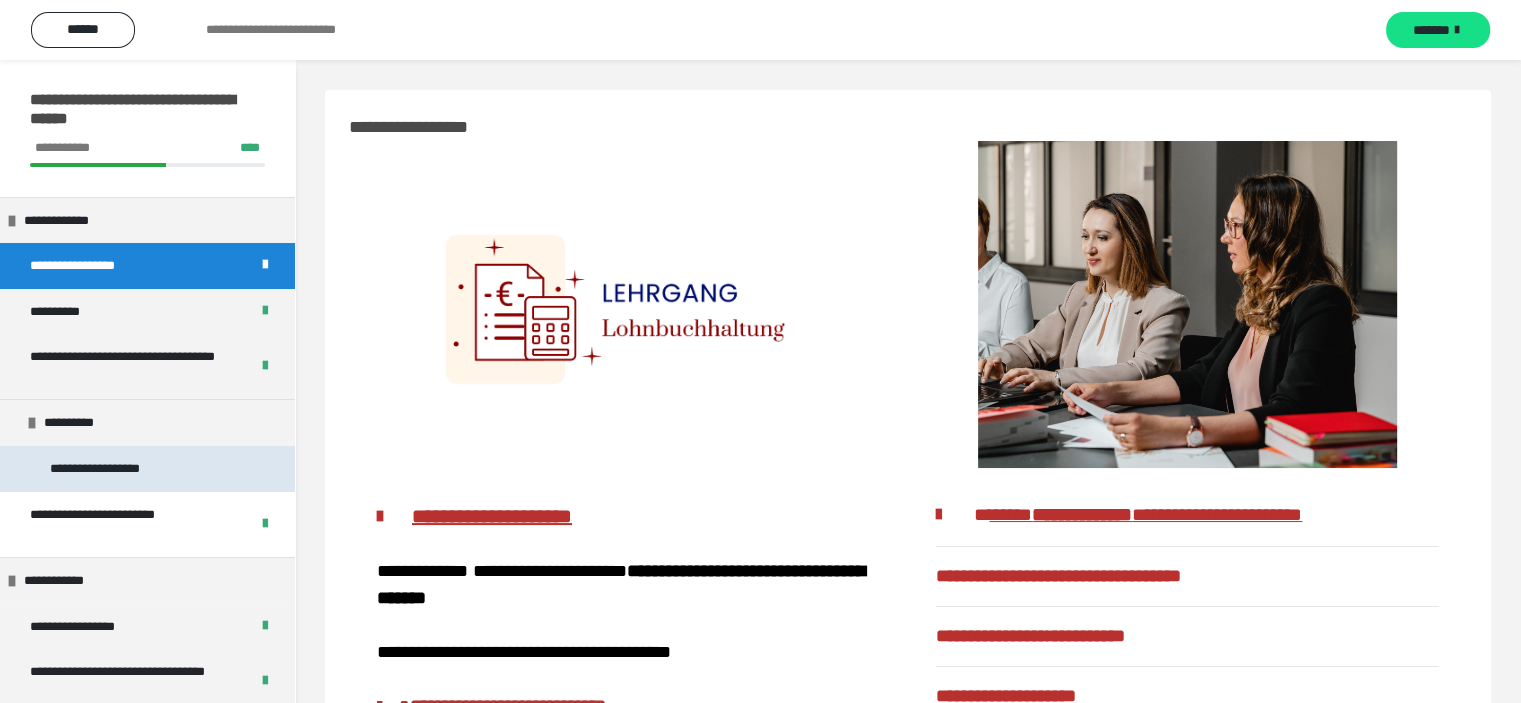 click on "**********" at bounding box center (117, 469) 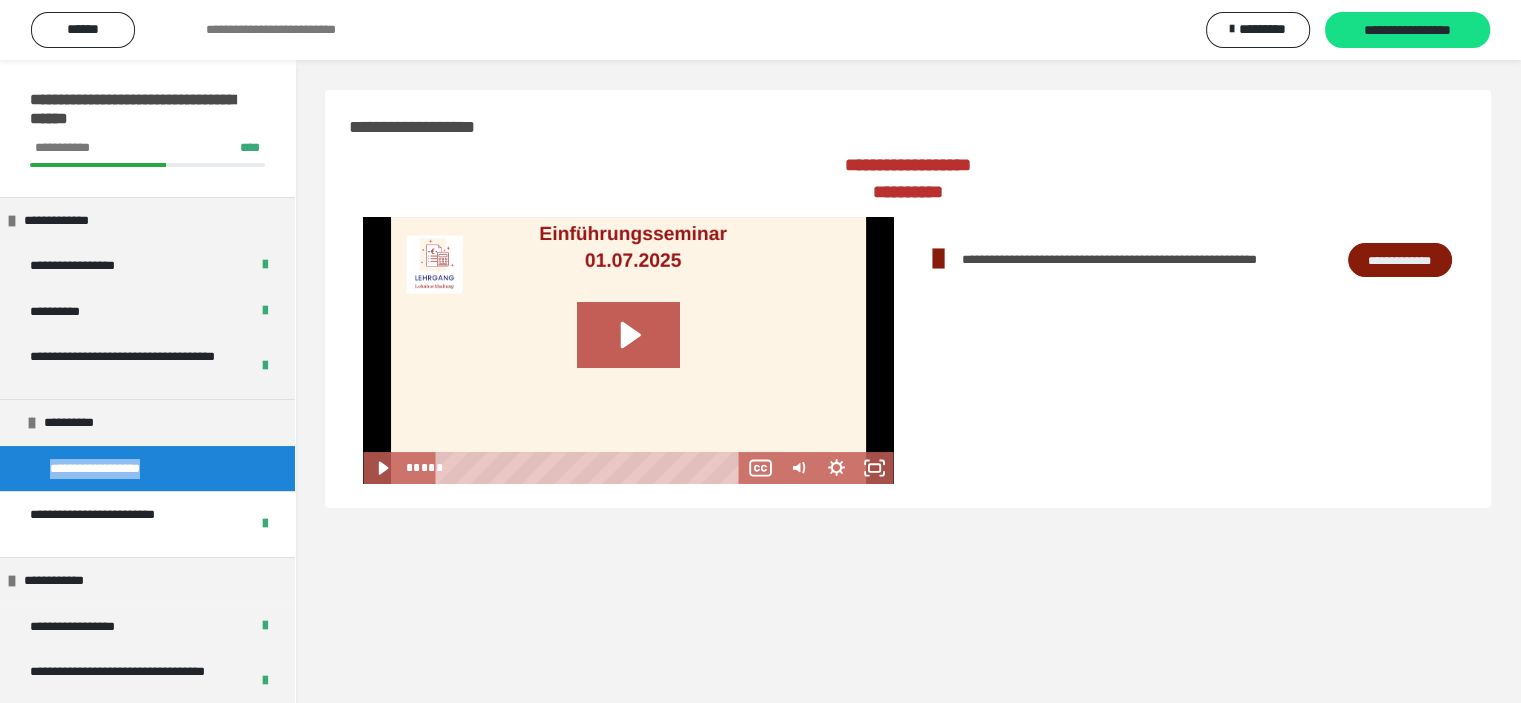 click on "**********" at bounding box center (1400, 260) 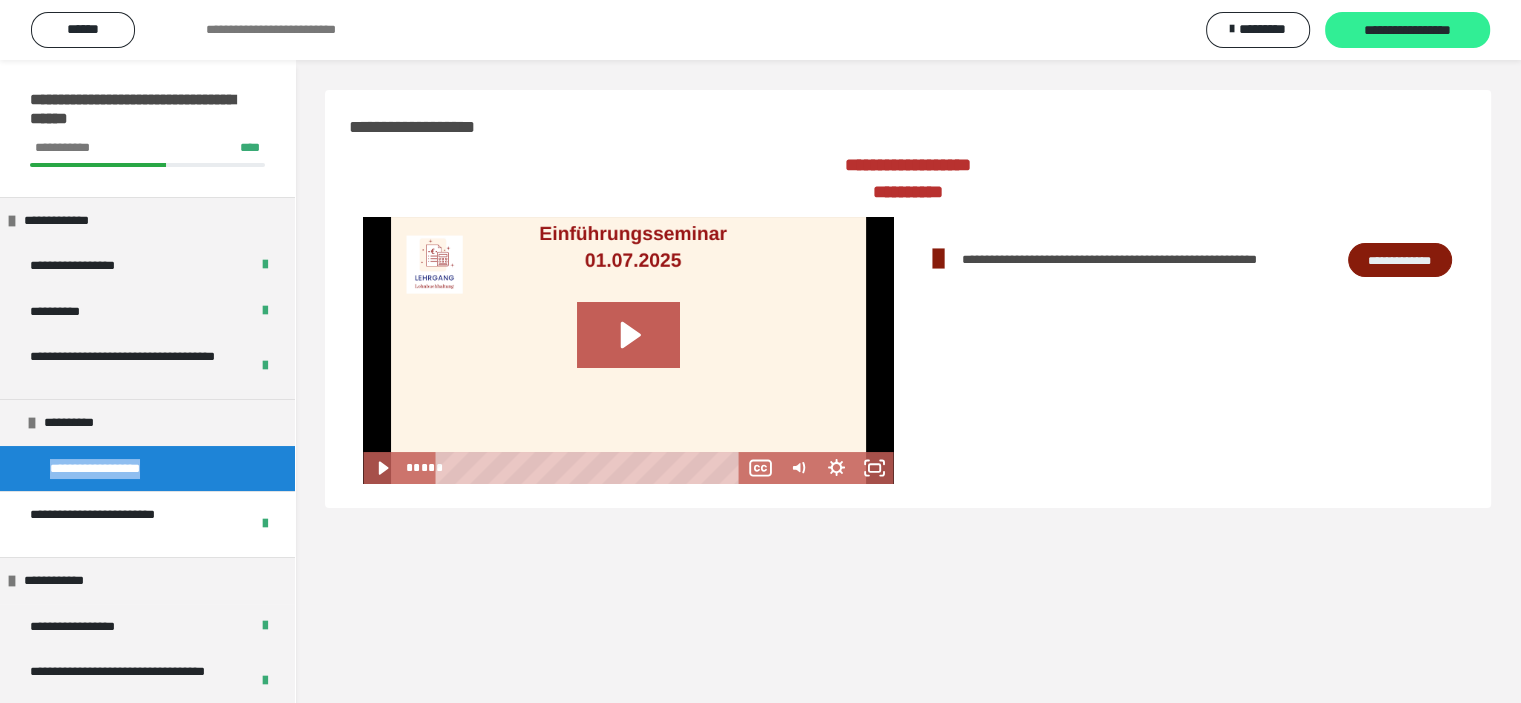 click on "**********" at bounding box center (1407, 31) 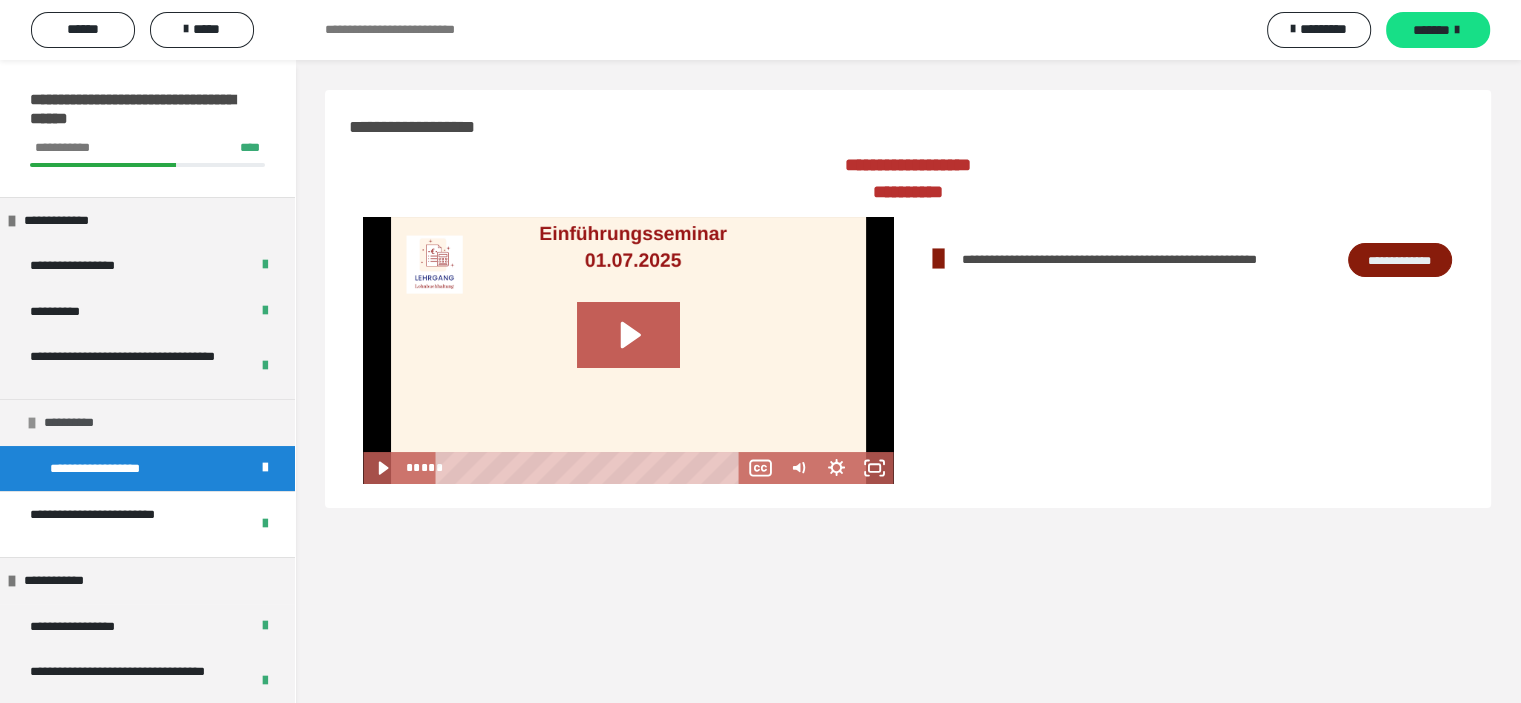 click on "**********" at bounding box center [147, 422] 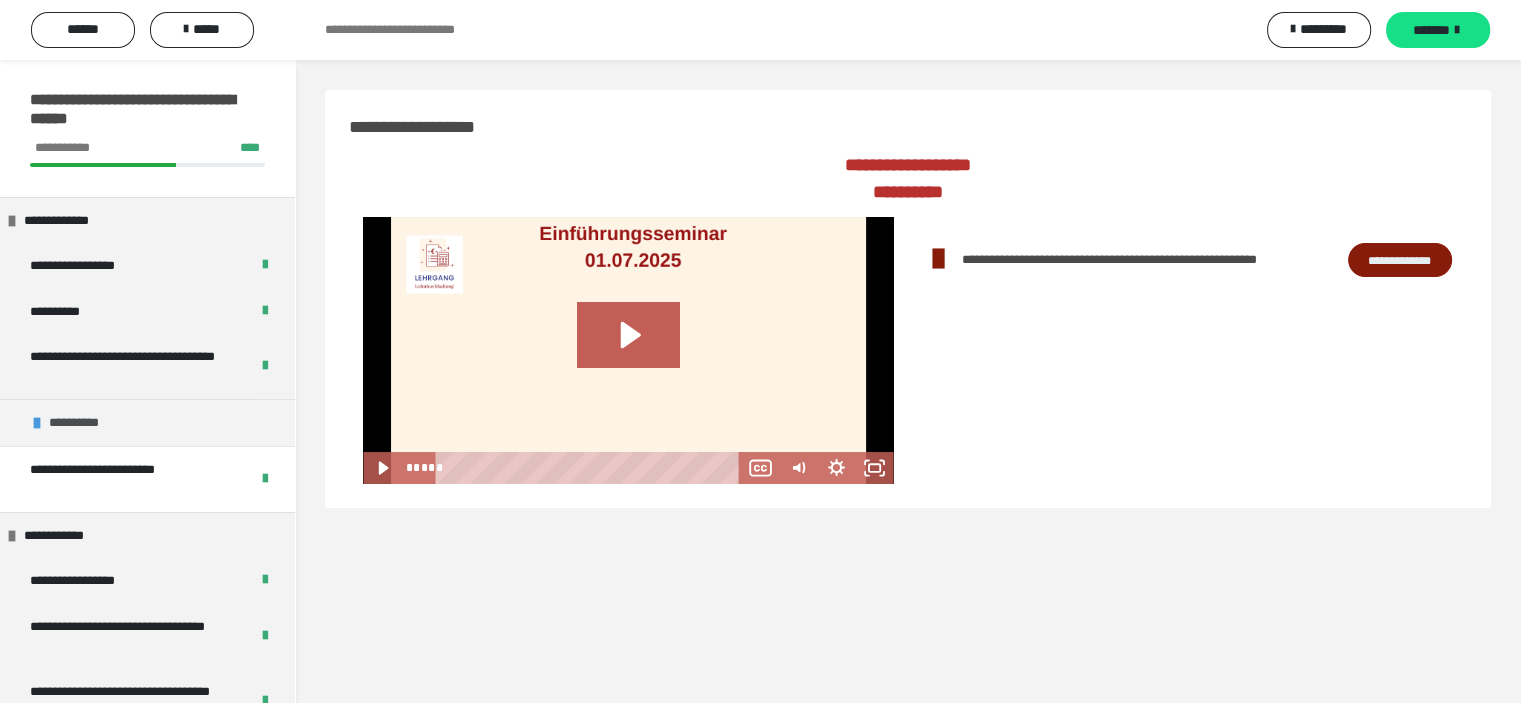 click on "**********" at bounding box center [83, 423] 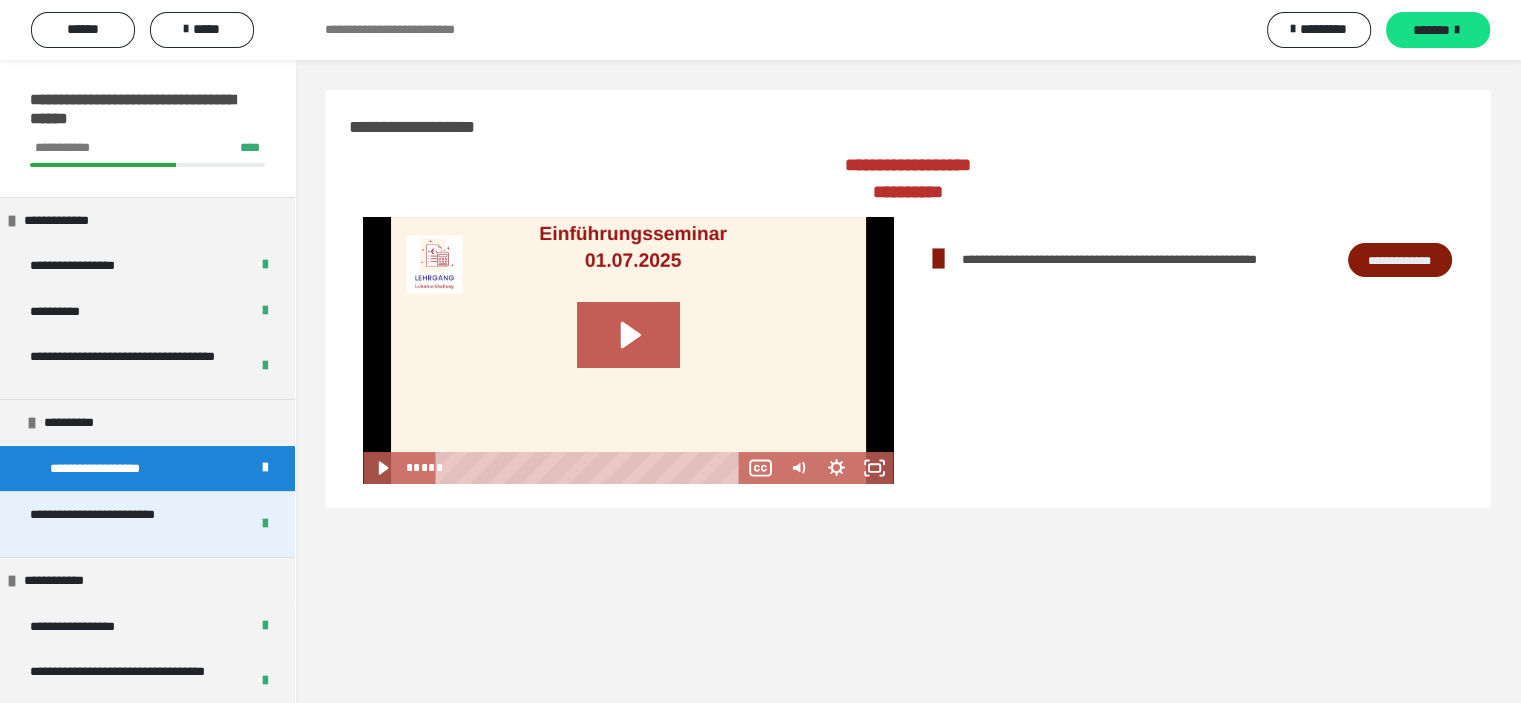 click on "**********" at bounding box center (124, 524) 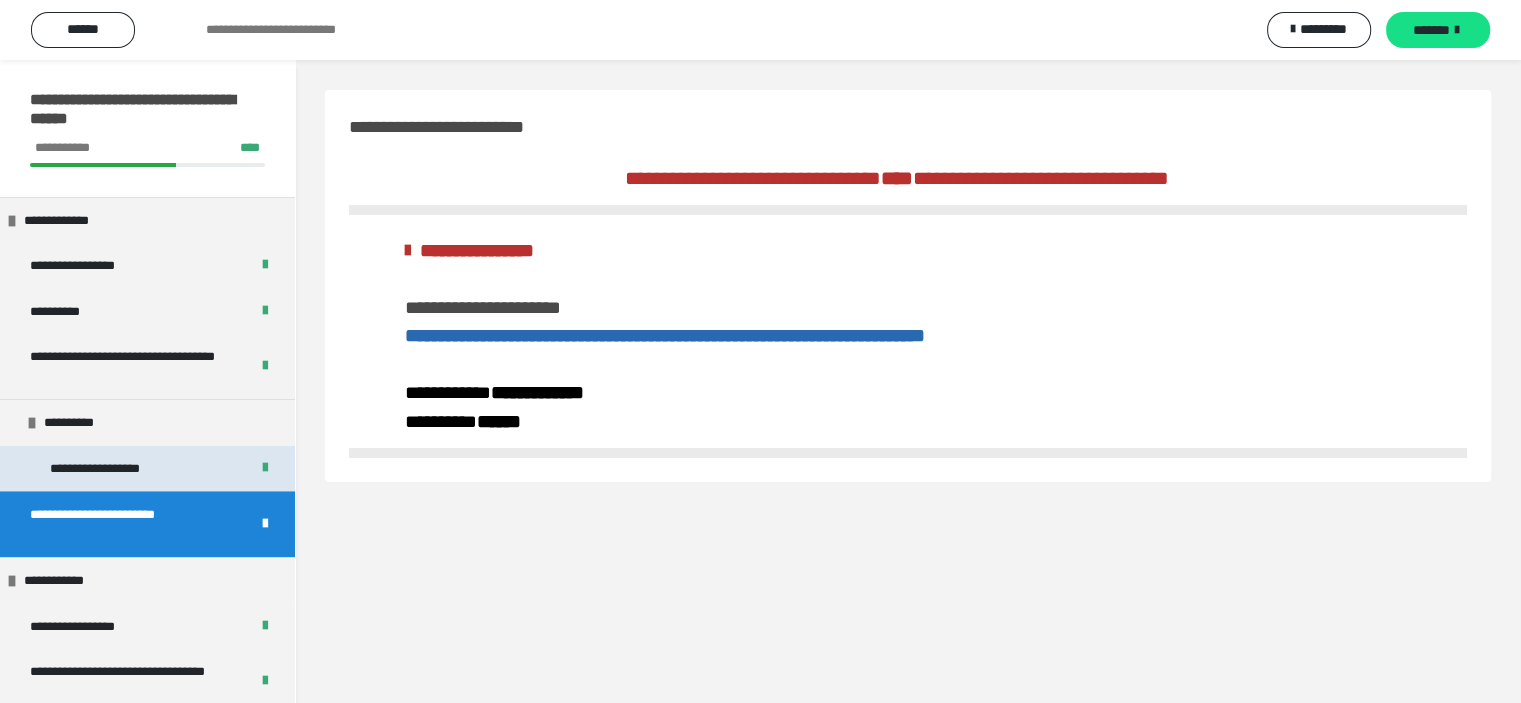 click on "**********" at bounding box center (117, 469) 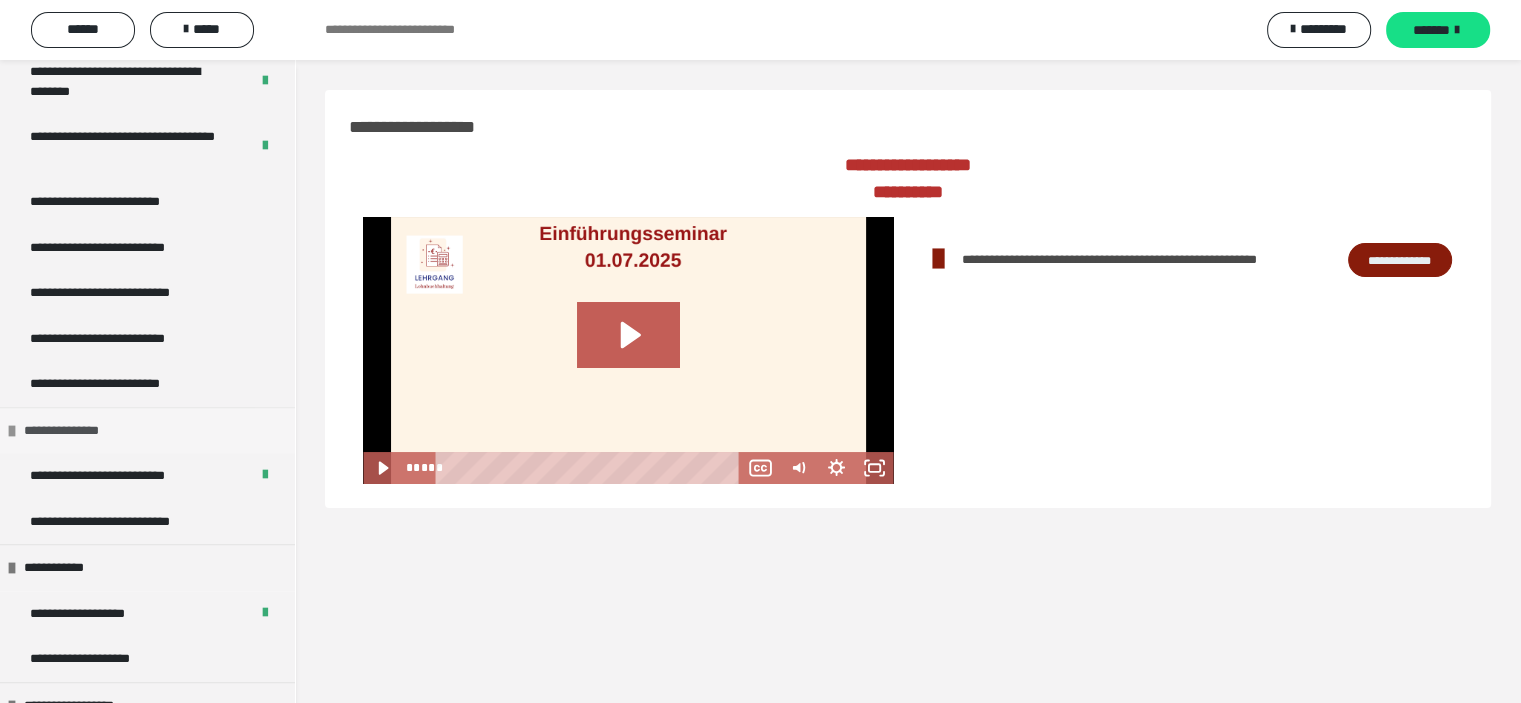 scroll, scrollTop: 800, scrollLeft: 0, axis: vertical 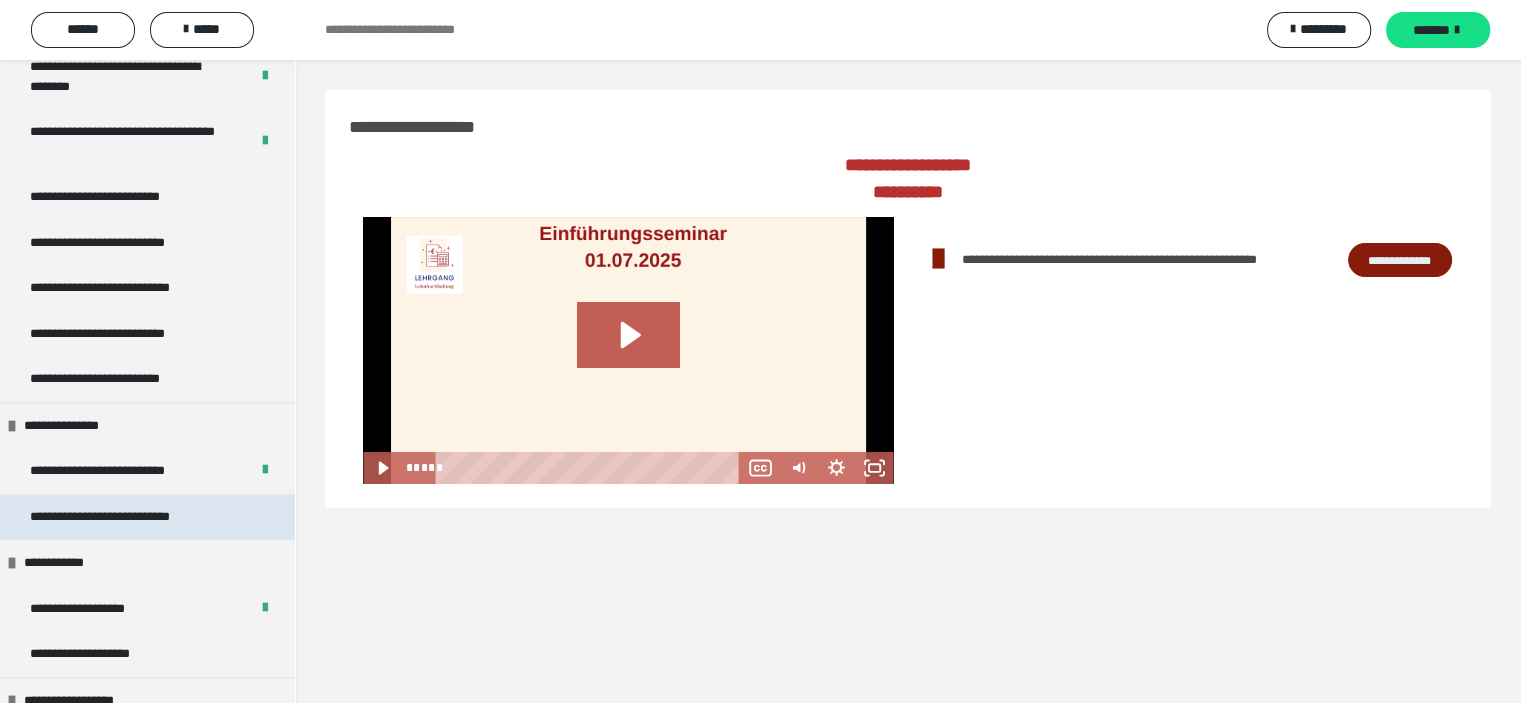 click on "**********" at bounding box center [130, 517] 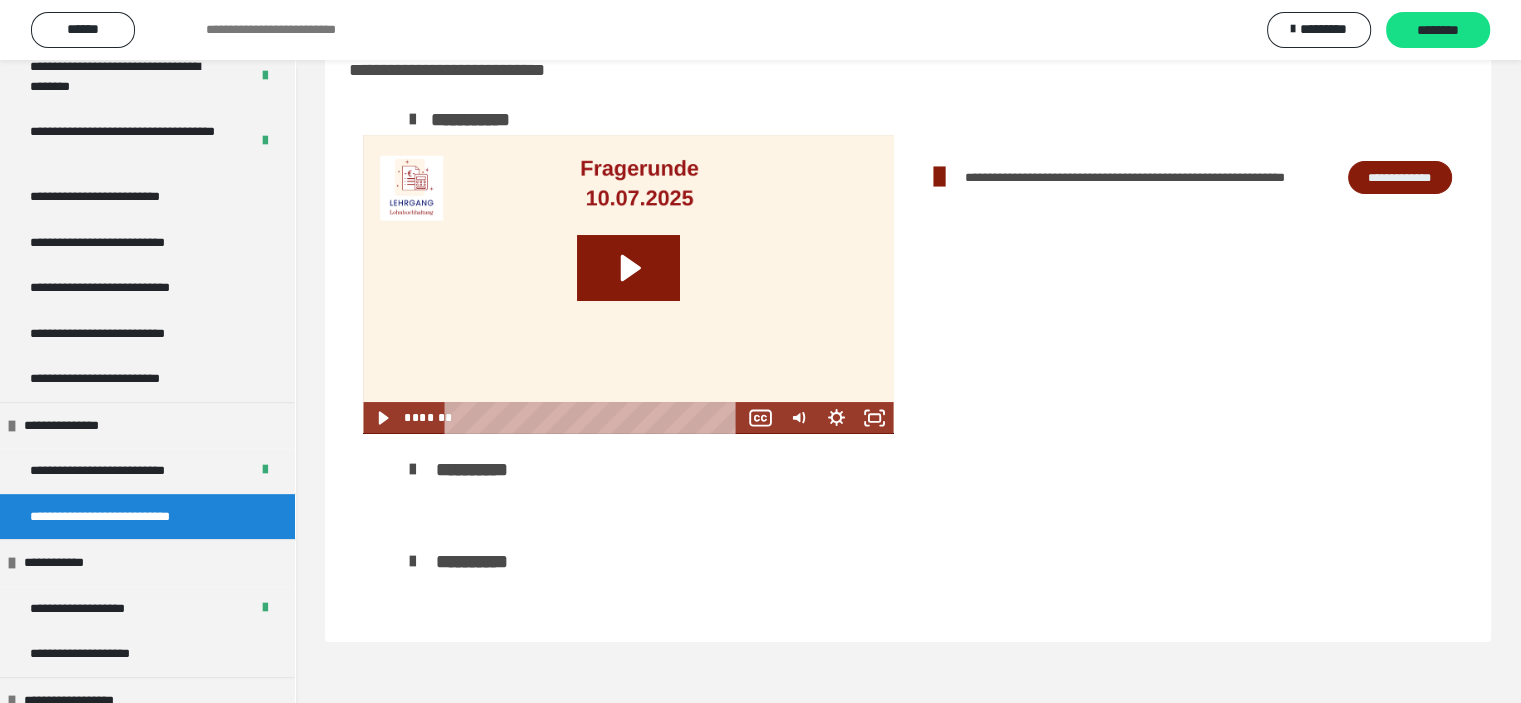 scroll, scrollTop: 60, scrollLeft: 0, axis: vertical 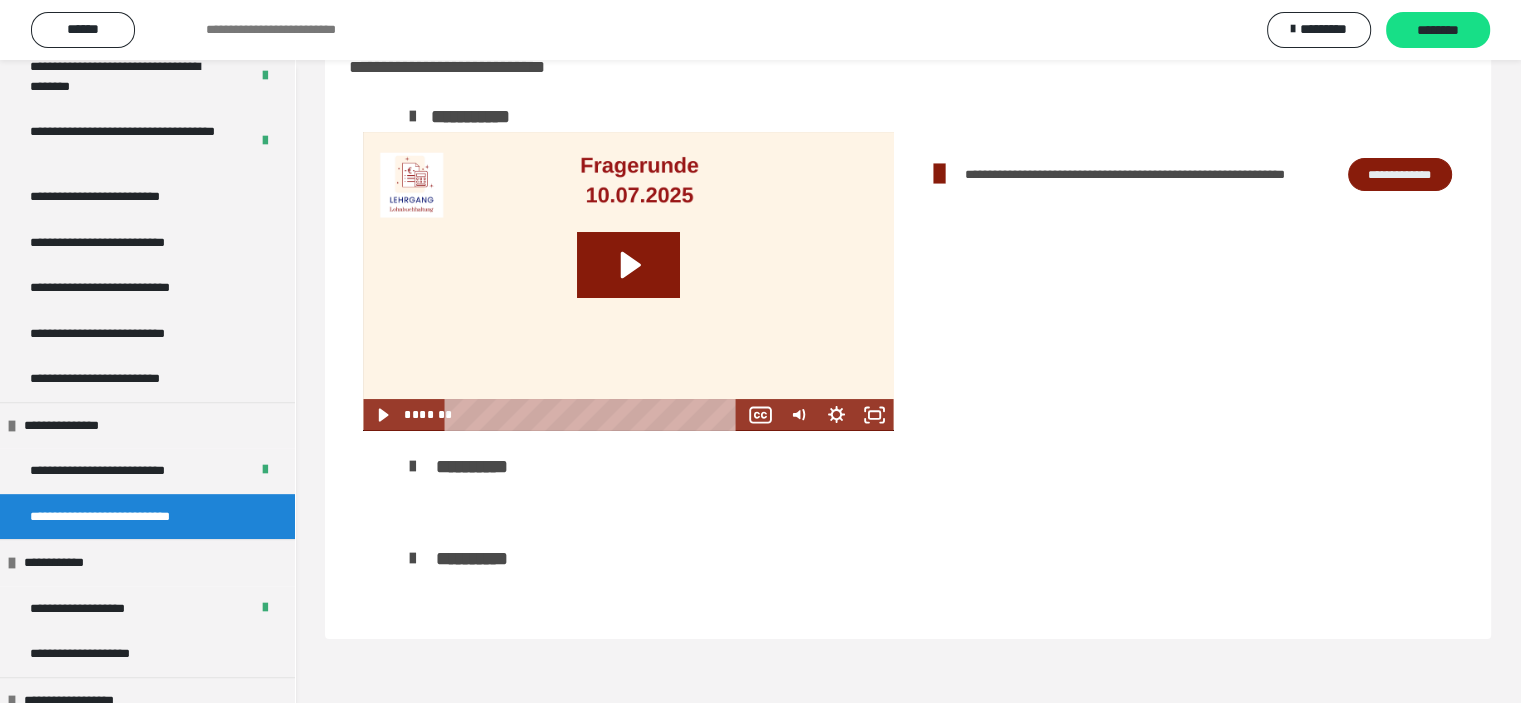 click on "**********" at bounding box center [1400, 175] 